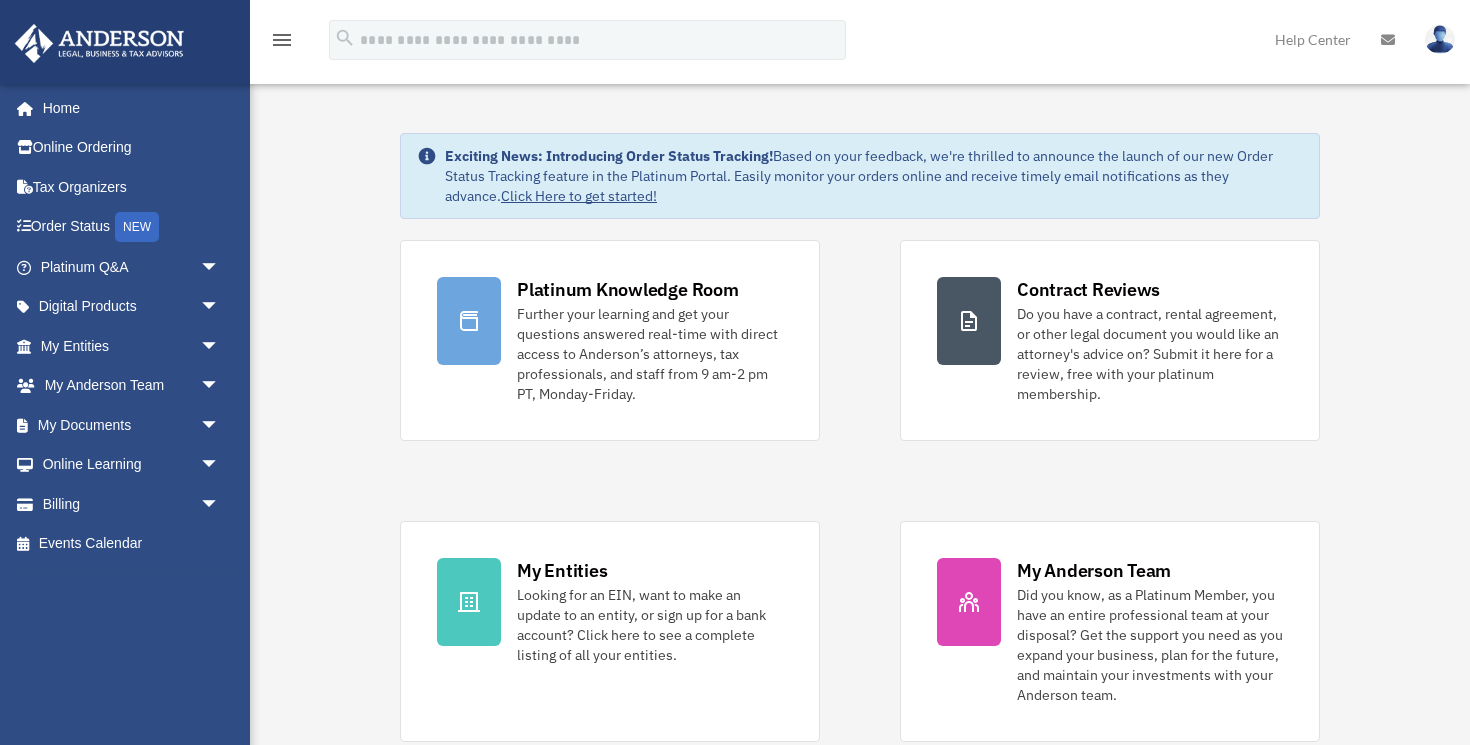 scroll, scrollTop: 0, scrollLeft: 0, axis: both 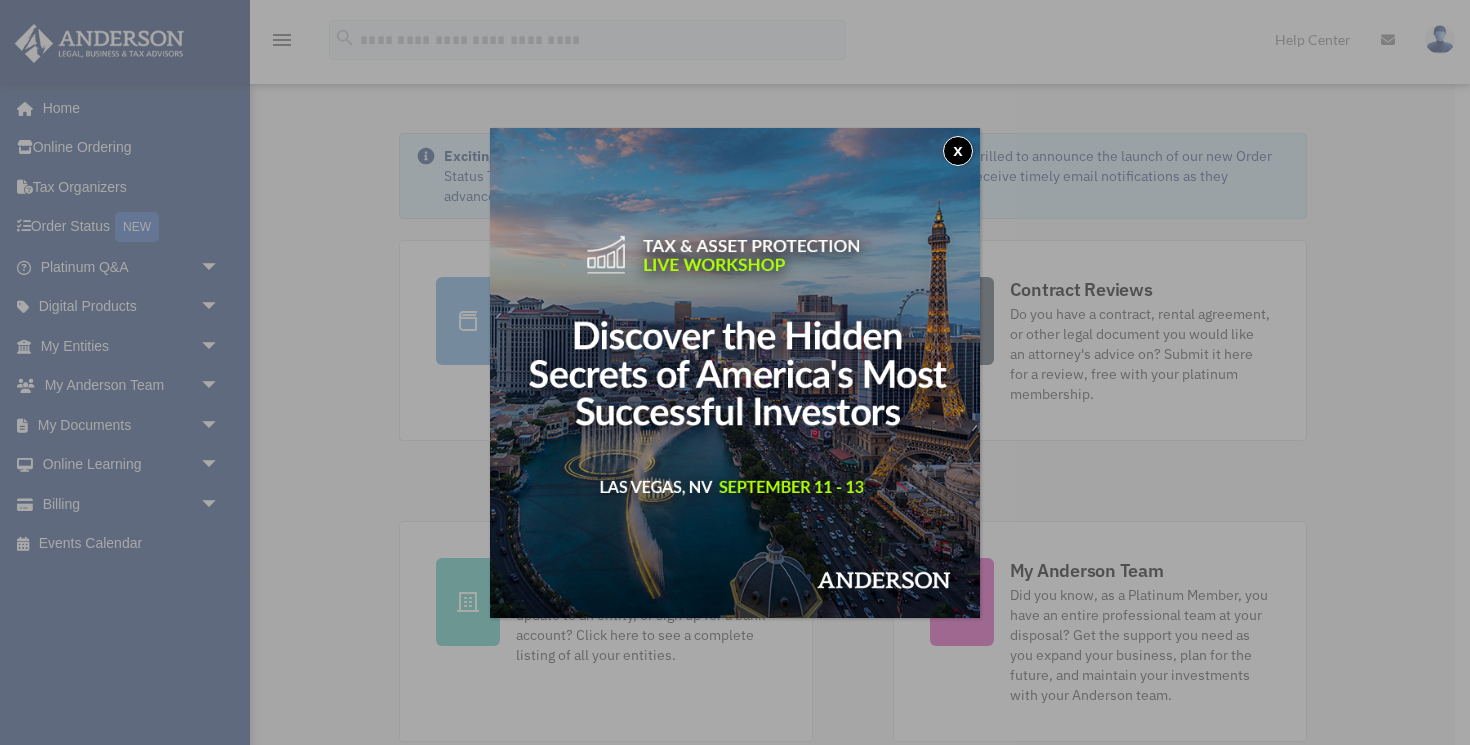 click on "x" at bounding box center (958, 151) 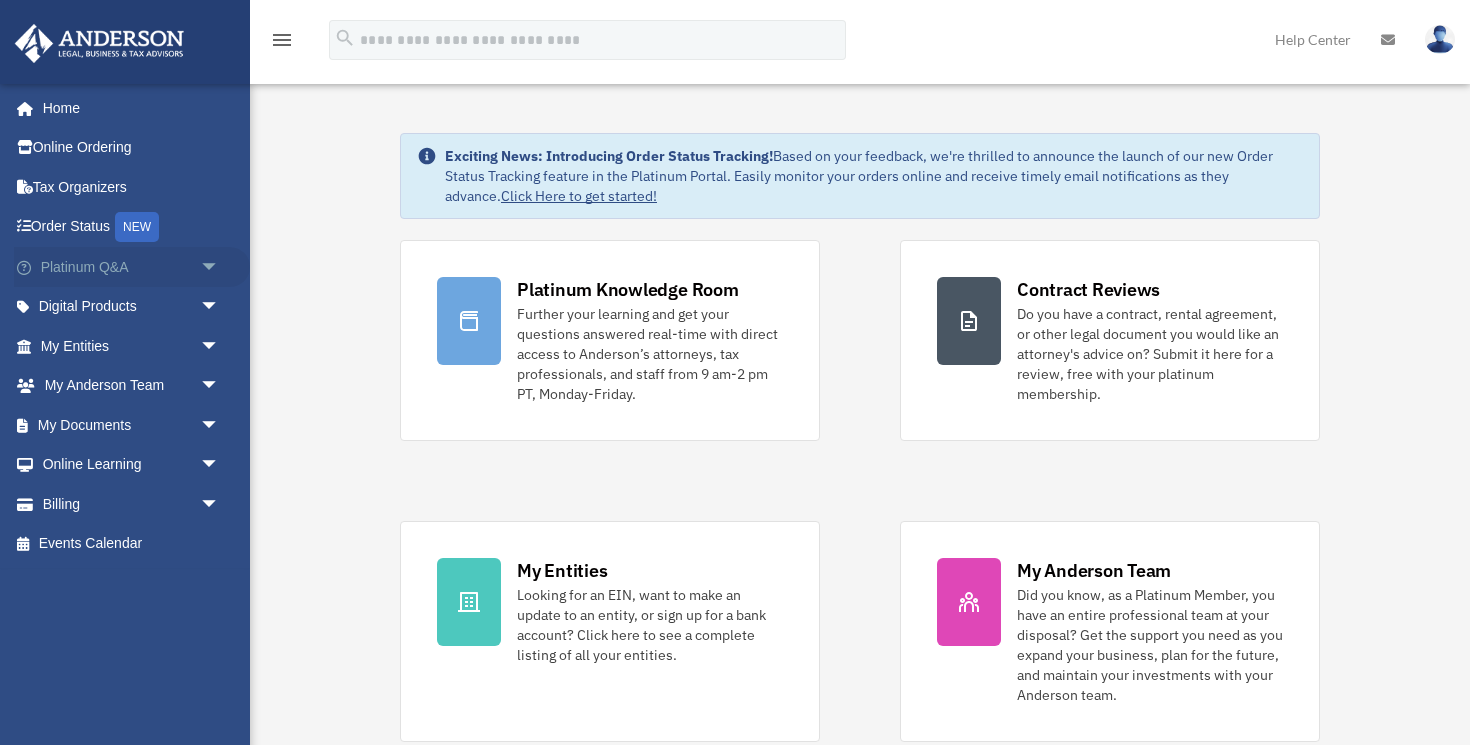 click on "arrow_drop_down" at bounding box center (220, 267) 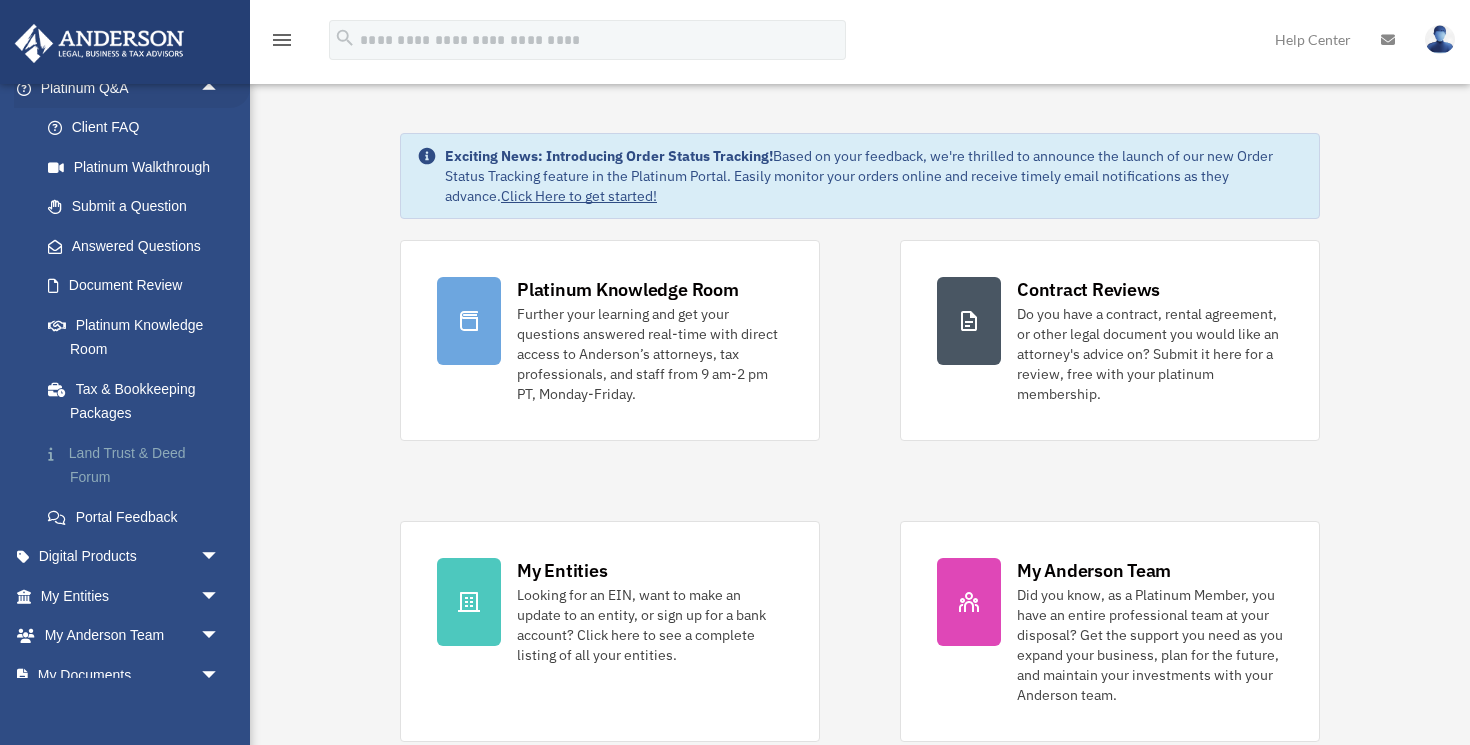 scroll, scrollTop: 319, scrollLeft: 0, axis: vertical 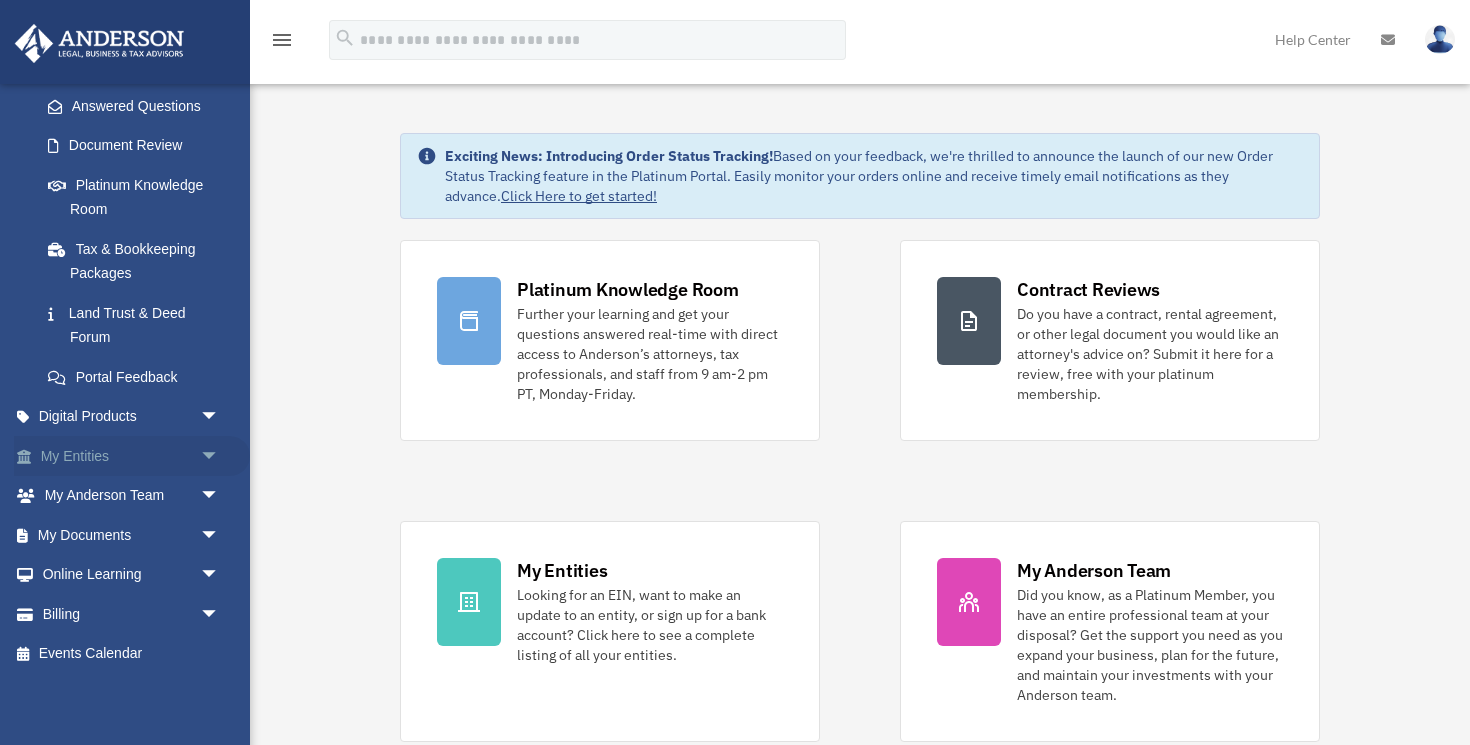 click on "My Entities arrow_drop_down" at bounding box center [132, 456] 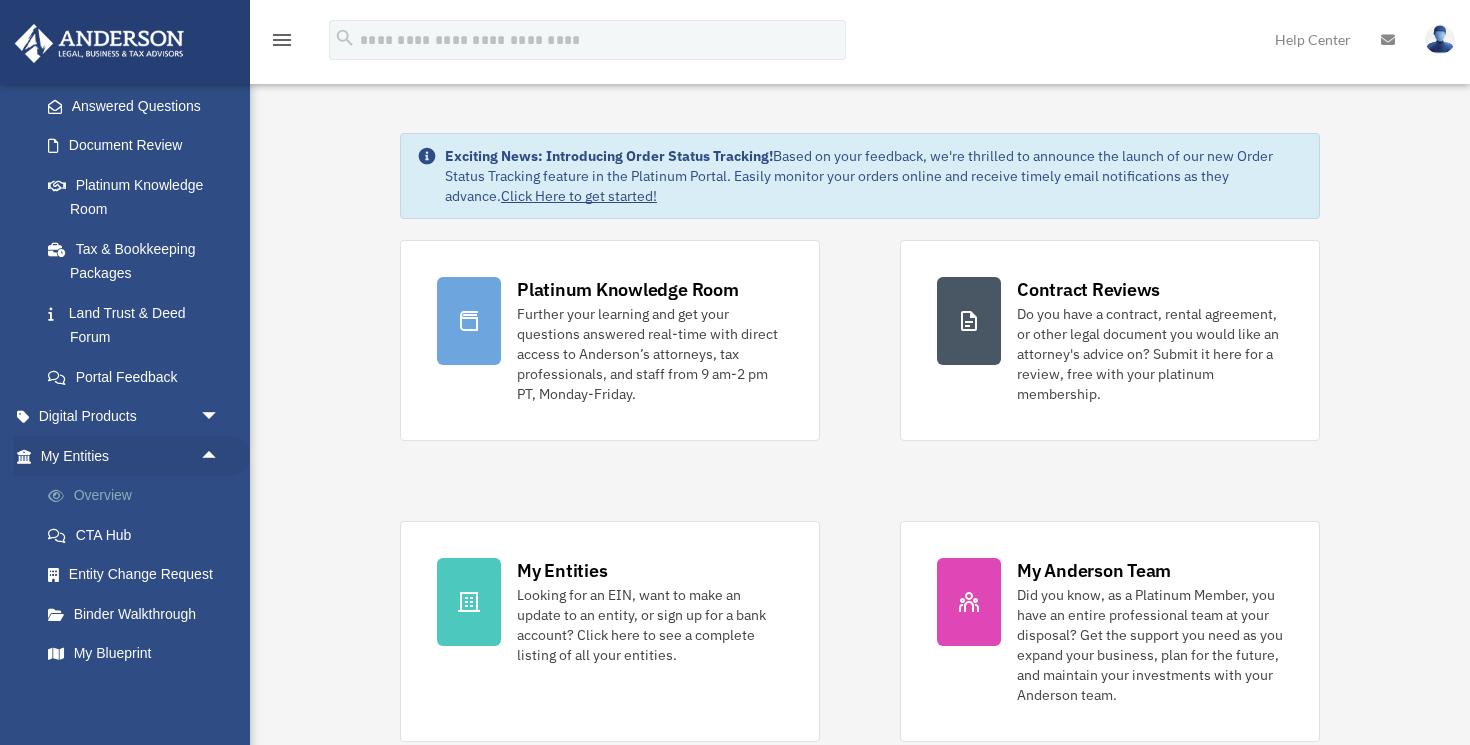click on "Overview" at bounding box center [139, 496] 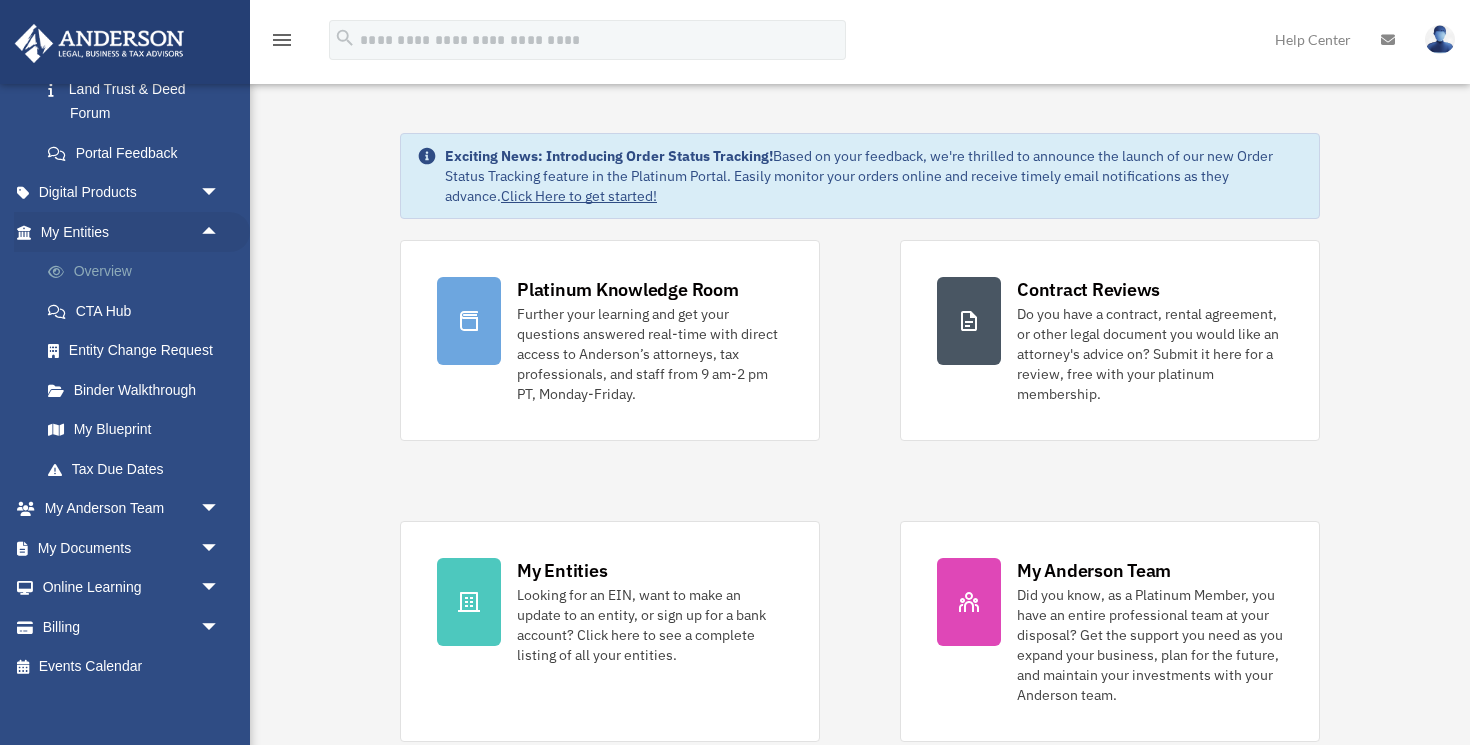 scroll, scrollTop: 545, scrollLeft: 0, axis: vertical 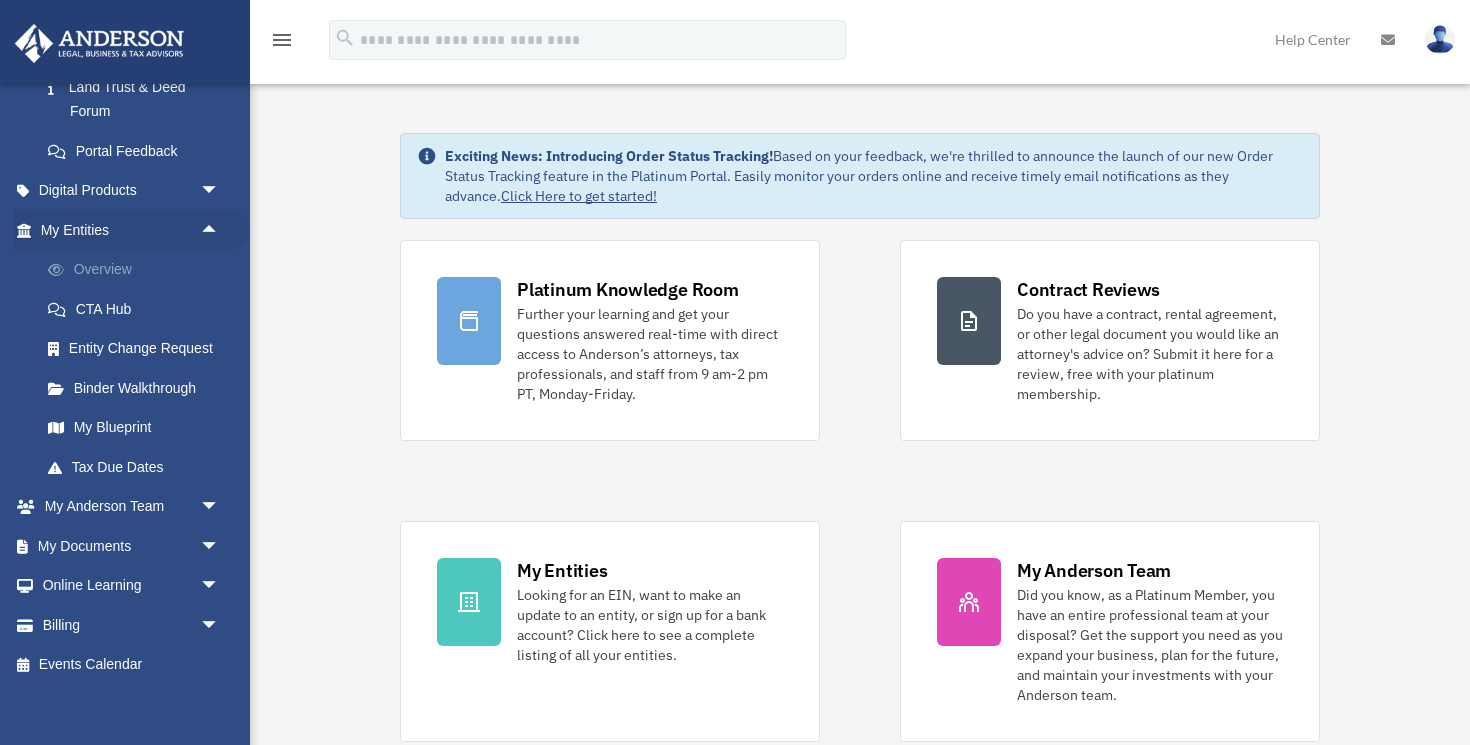 click on "Overview" at bounding box center (139, 270) 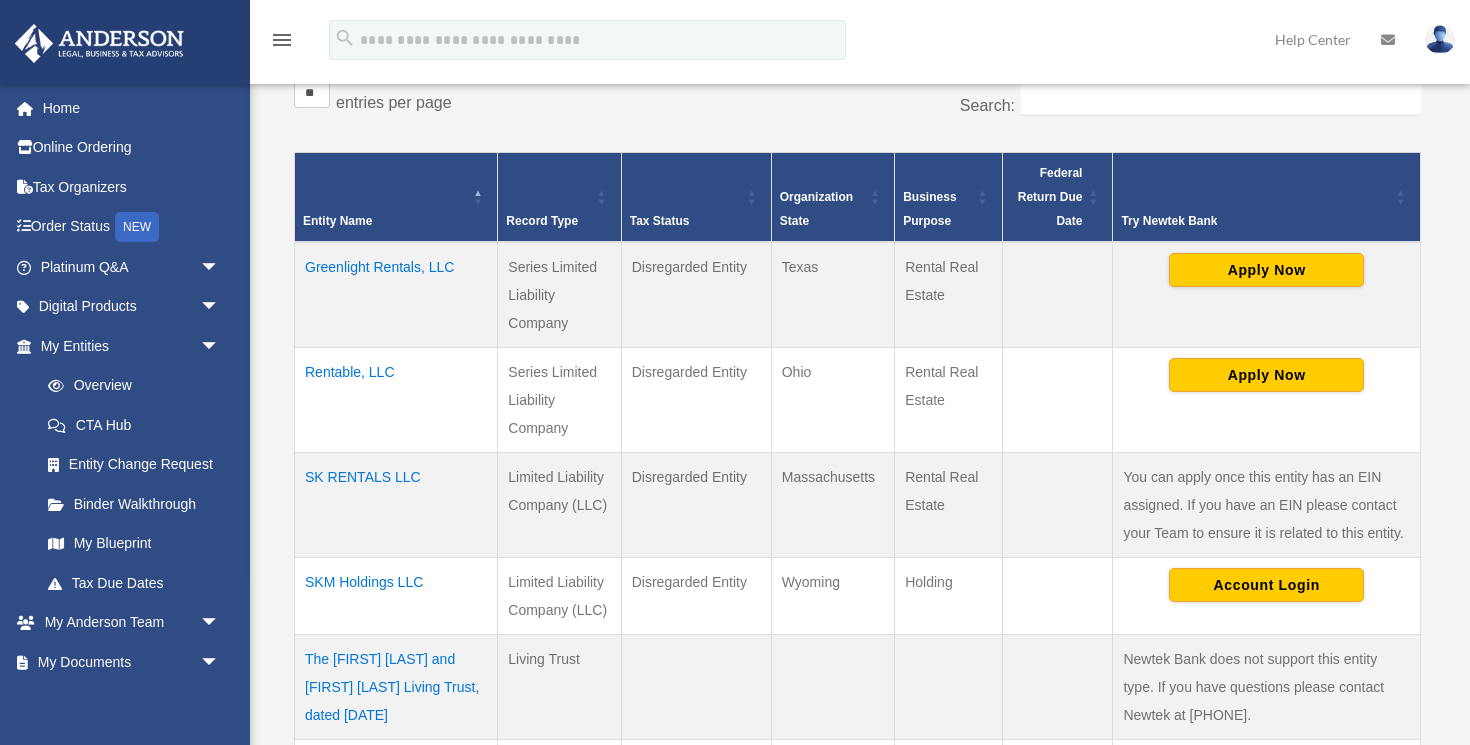 scroll, scrollTop: 414, scrollLeft: 0, axis: vertical 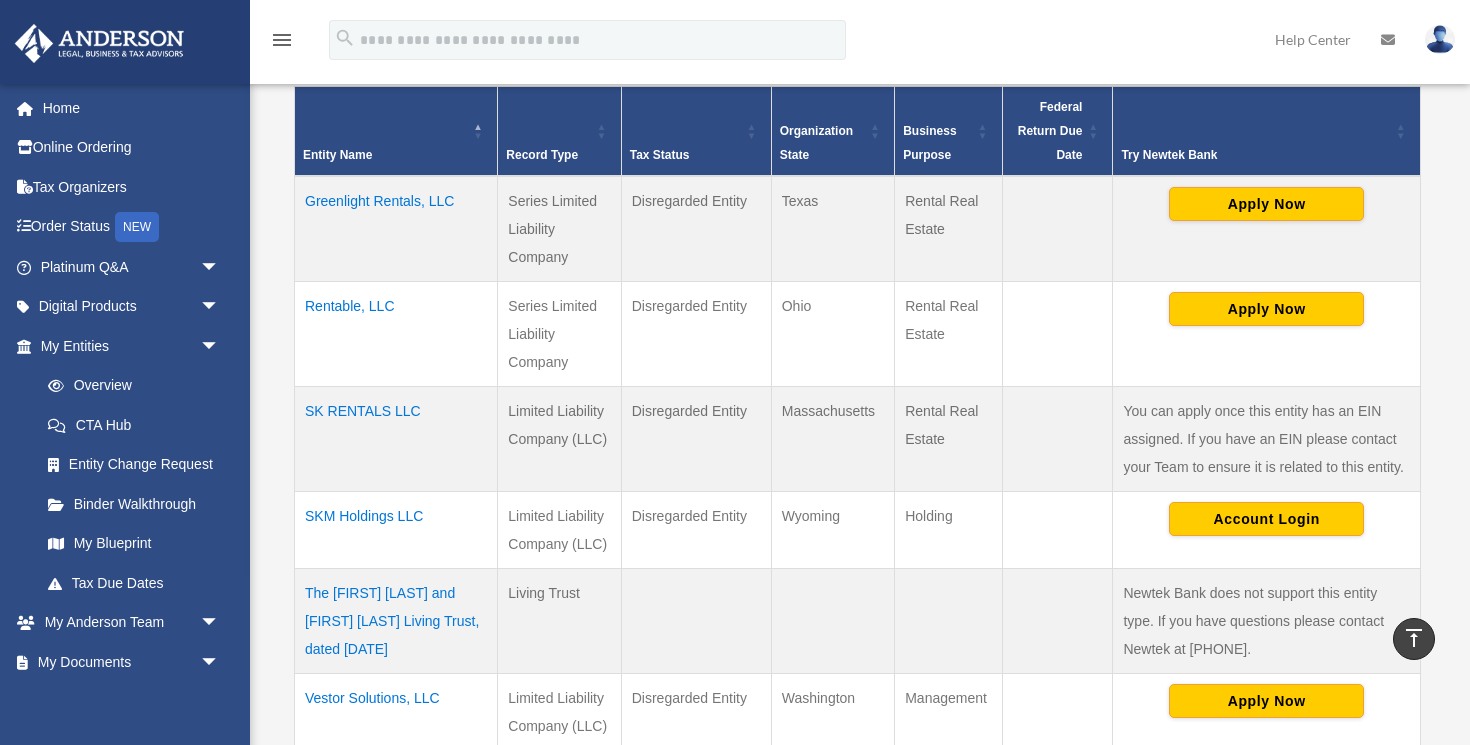 click on "Greenlight Rentals, LLC" at bounding box center (396, 229) 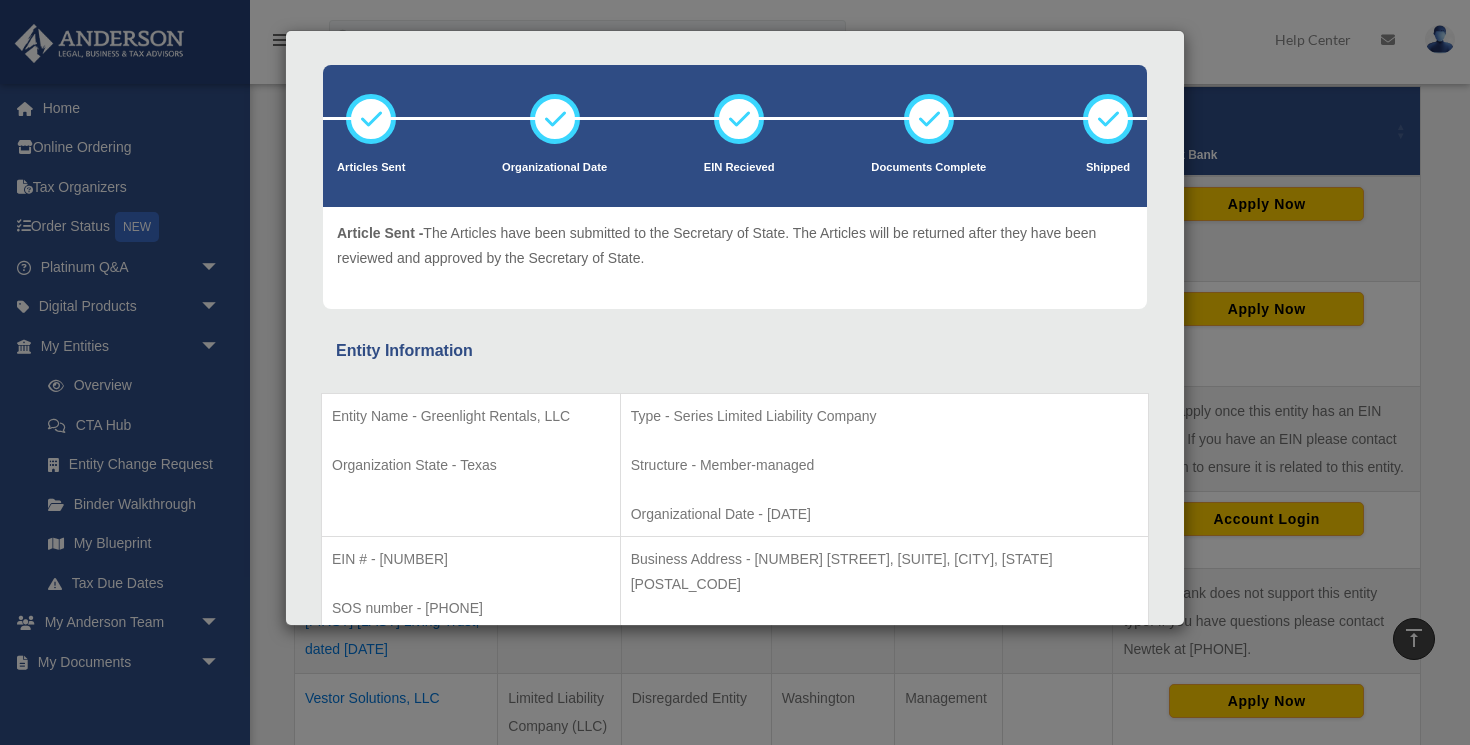 scroll, scrollTop: 0, scrollLeft: 0, axis: both 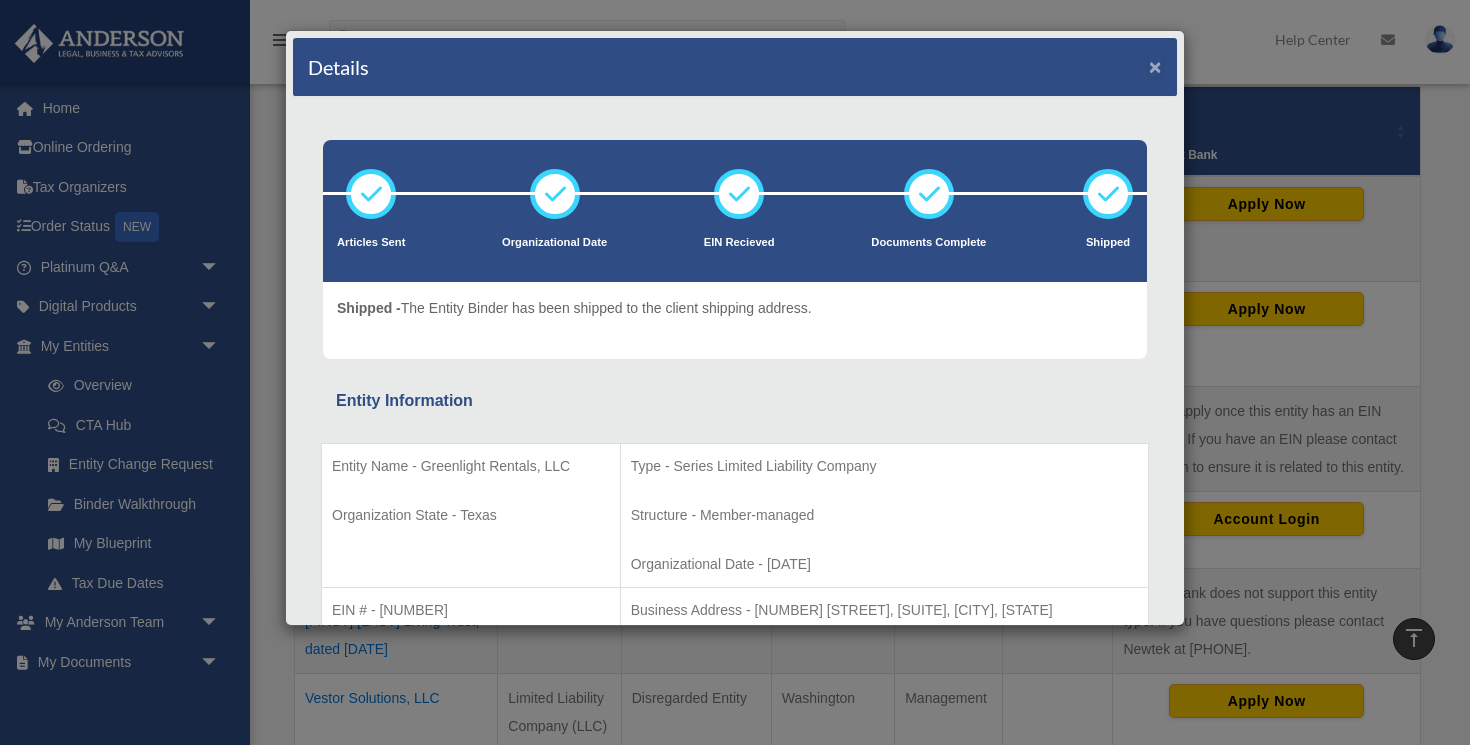 click on "×" at bounding box center [1155, 66] 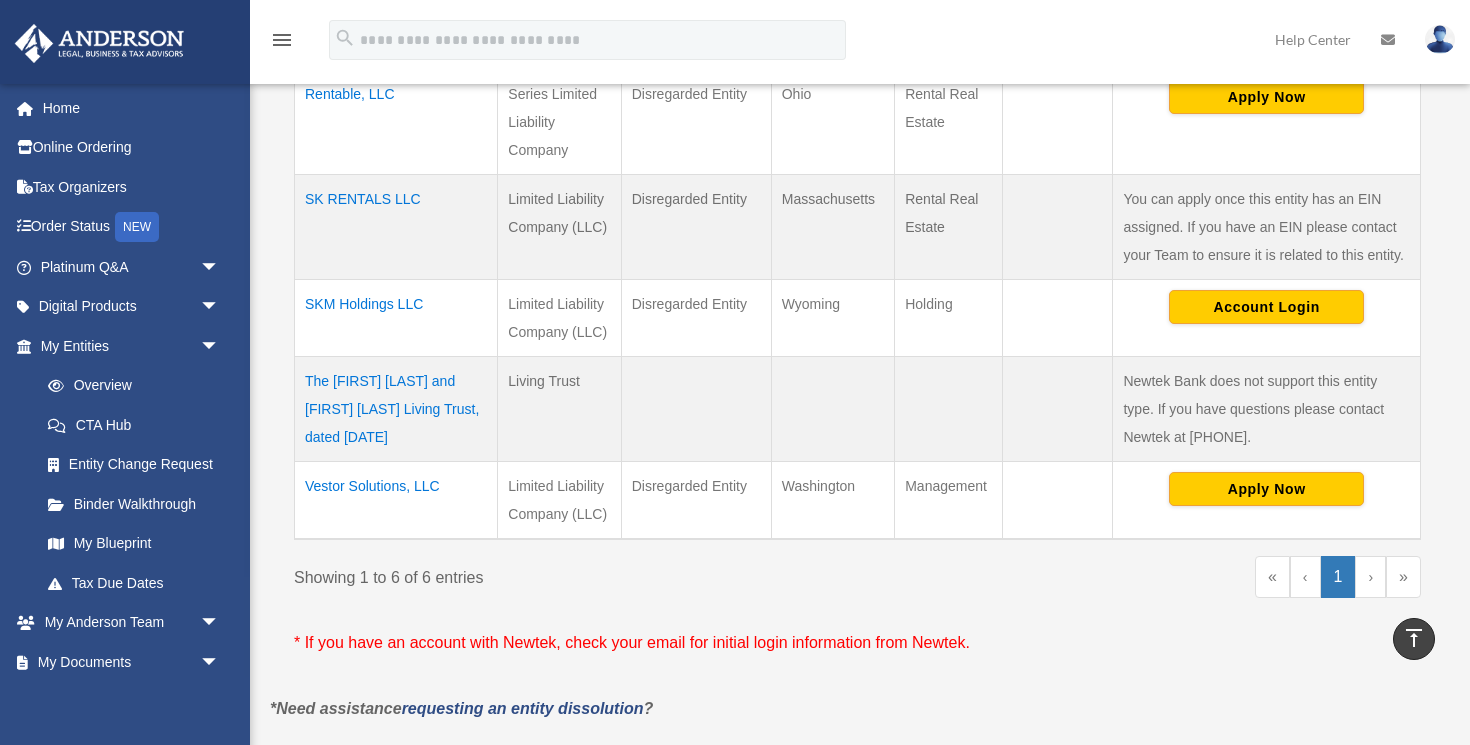 scroll, scrollTop: 619, scrollLeft: 0, axis: vertical 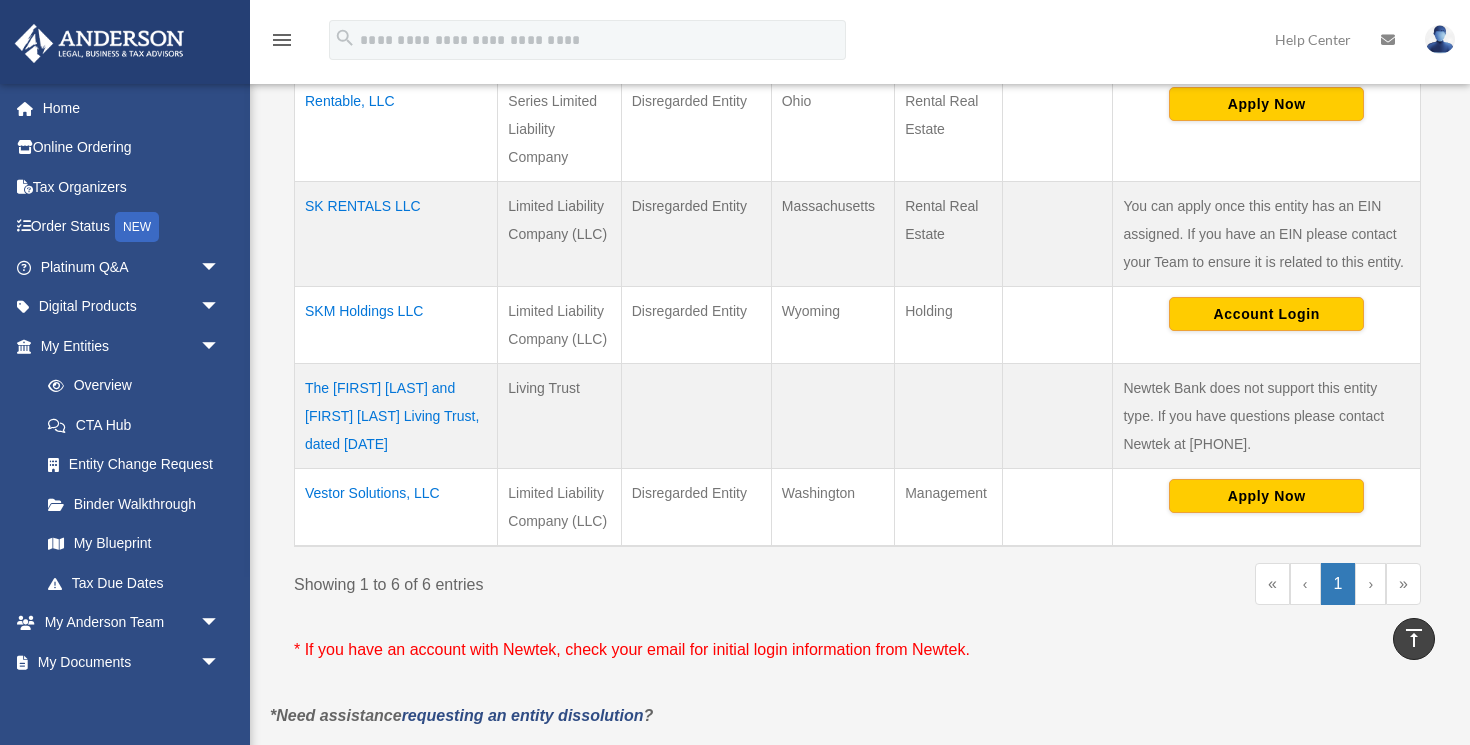 click on "Vestor Solutions, LLC" at bounding box center (396, 507) 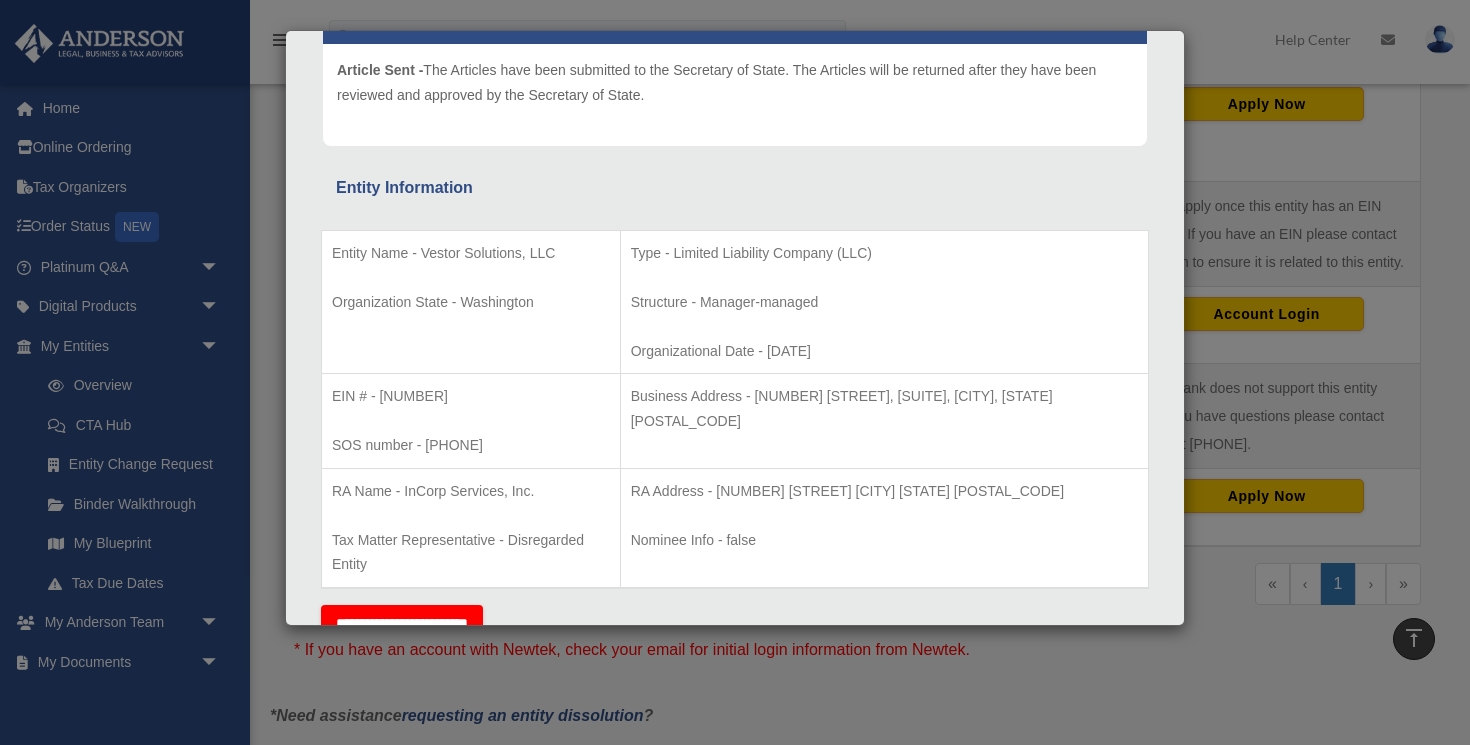 scroll, scrollTop: 254, scrollLeft: 0, axis: vertical 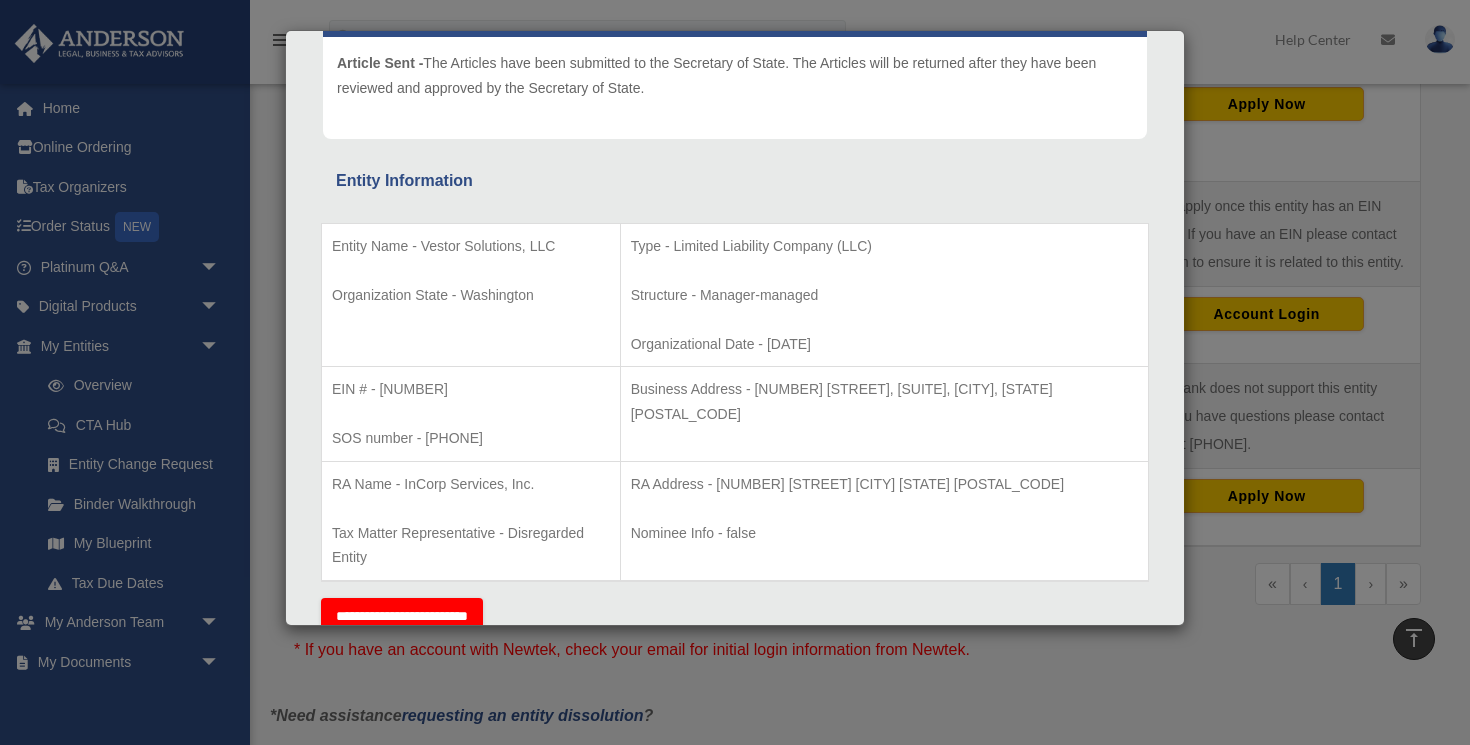 click on "Details
×
Articles Sent
Organizational Date" at bounding box center [735, 372] 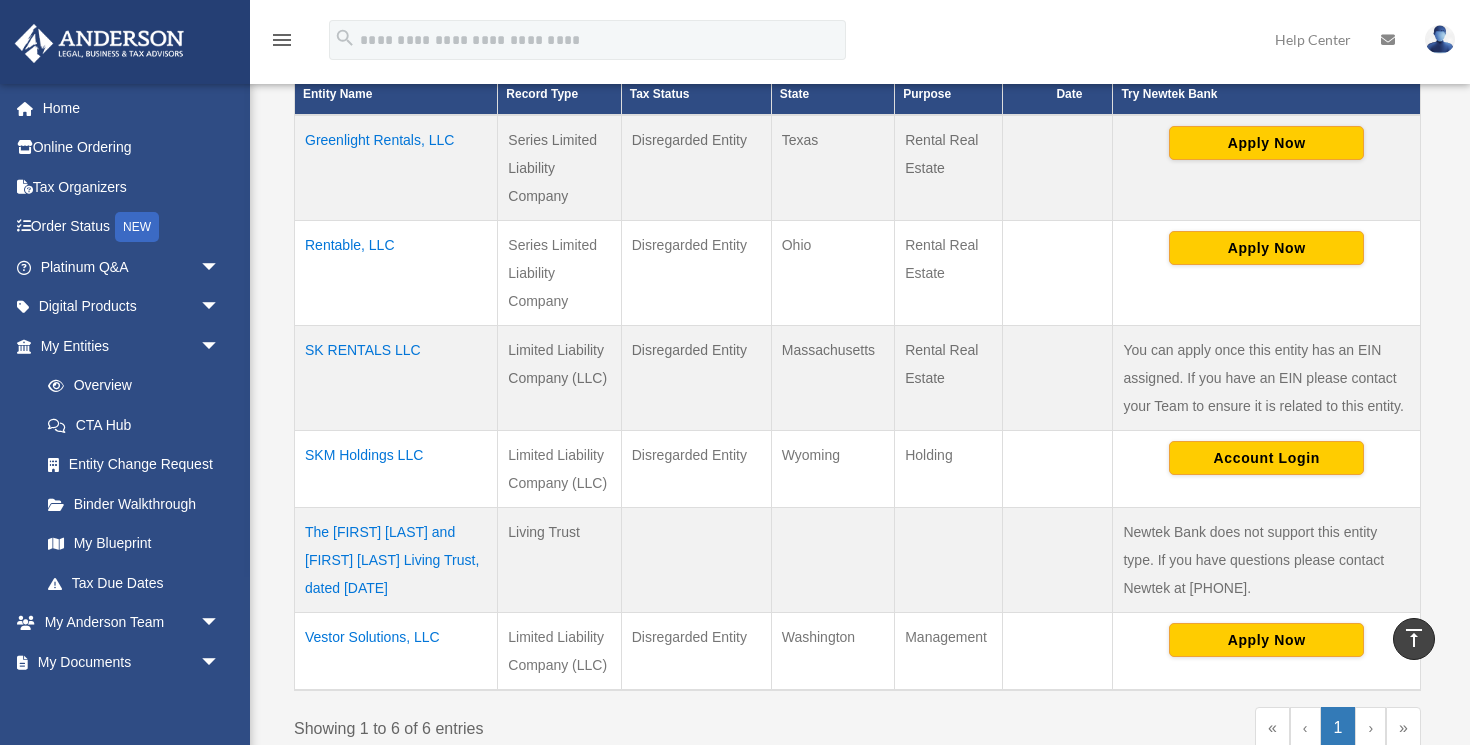 scroll, scrollTop: 465, scrollLeft: 0, axis: vertical 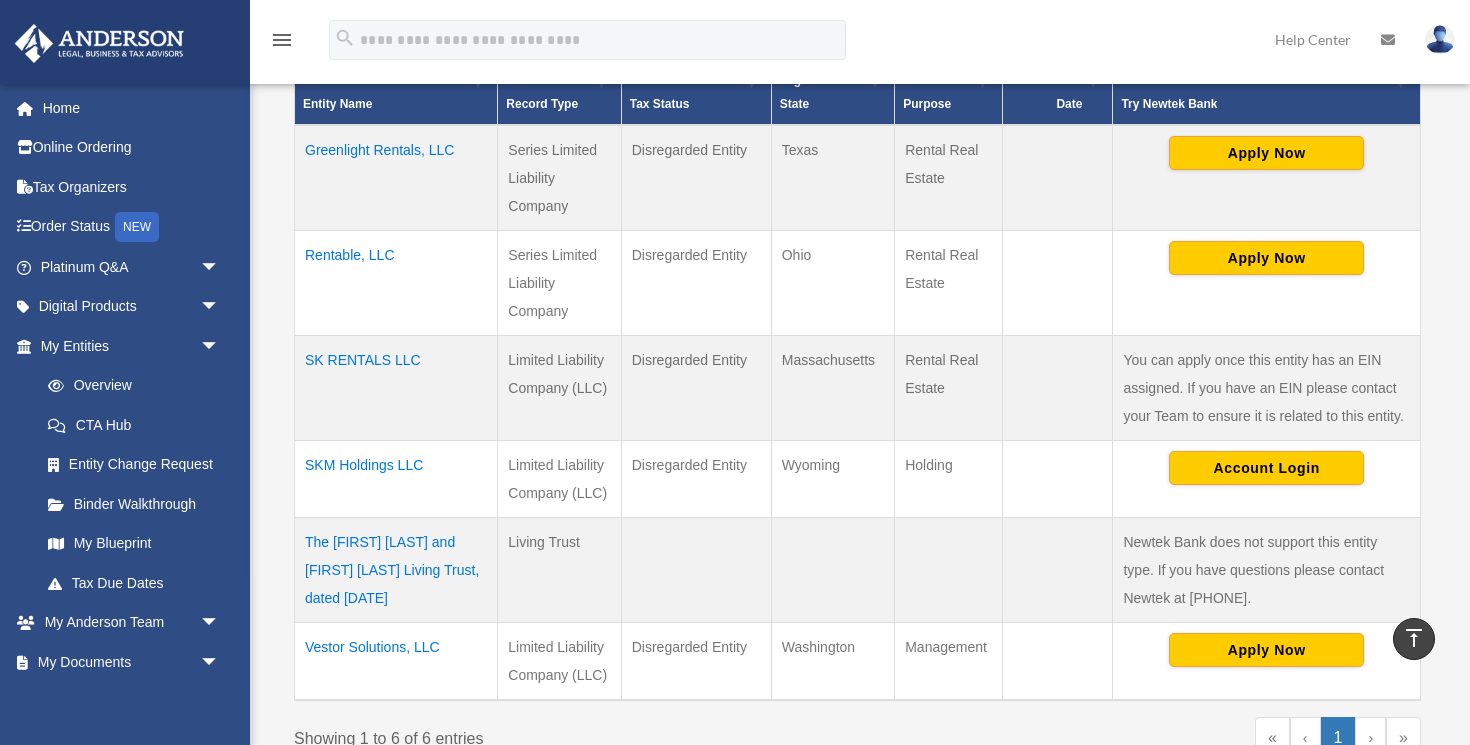 click on "SKM Holdings LLC" at bounding box center [396, 478] 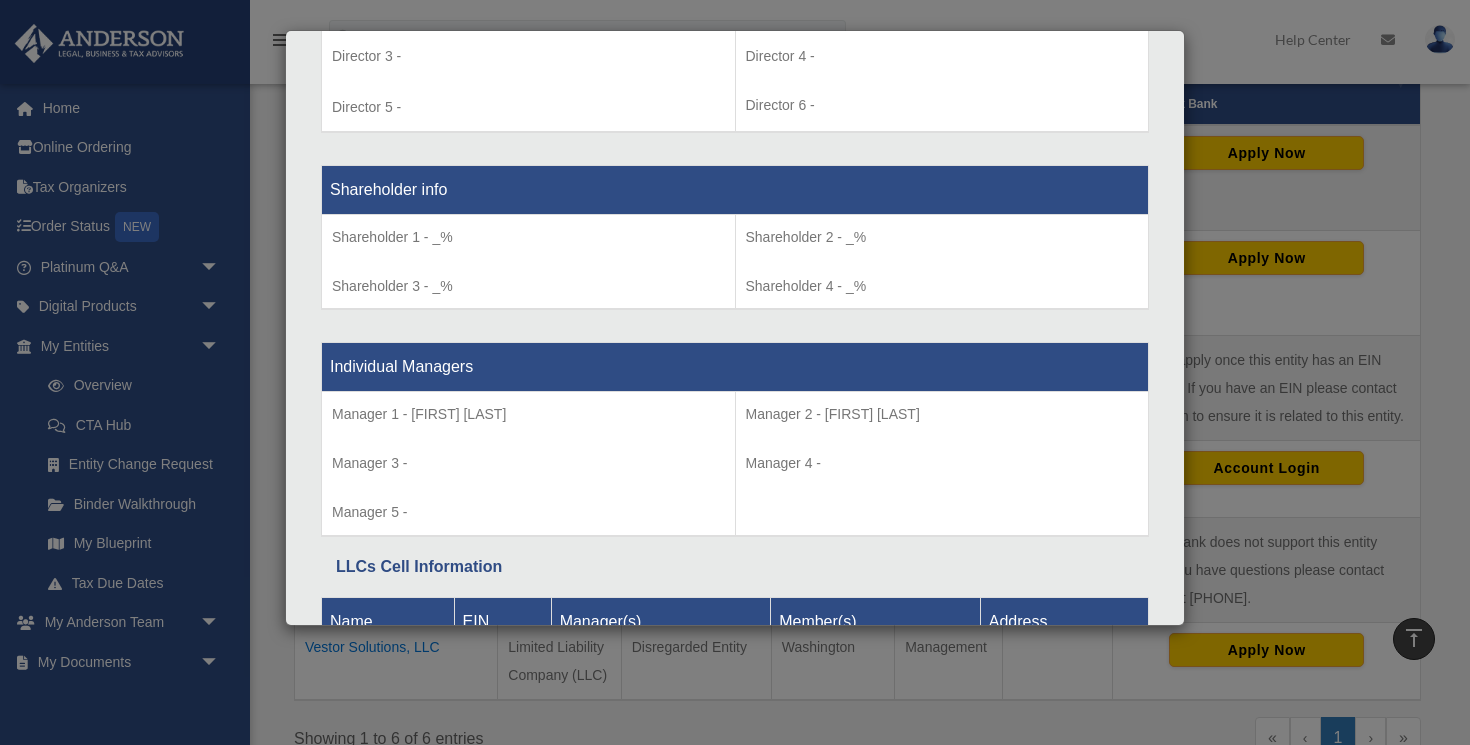 scroll, scrollTop: 1725, scrollLeft: 0, axis: vertical 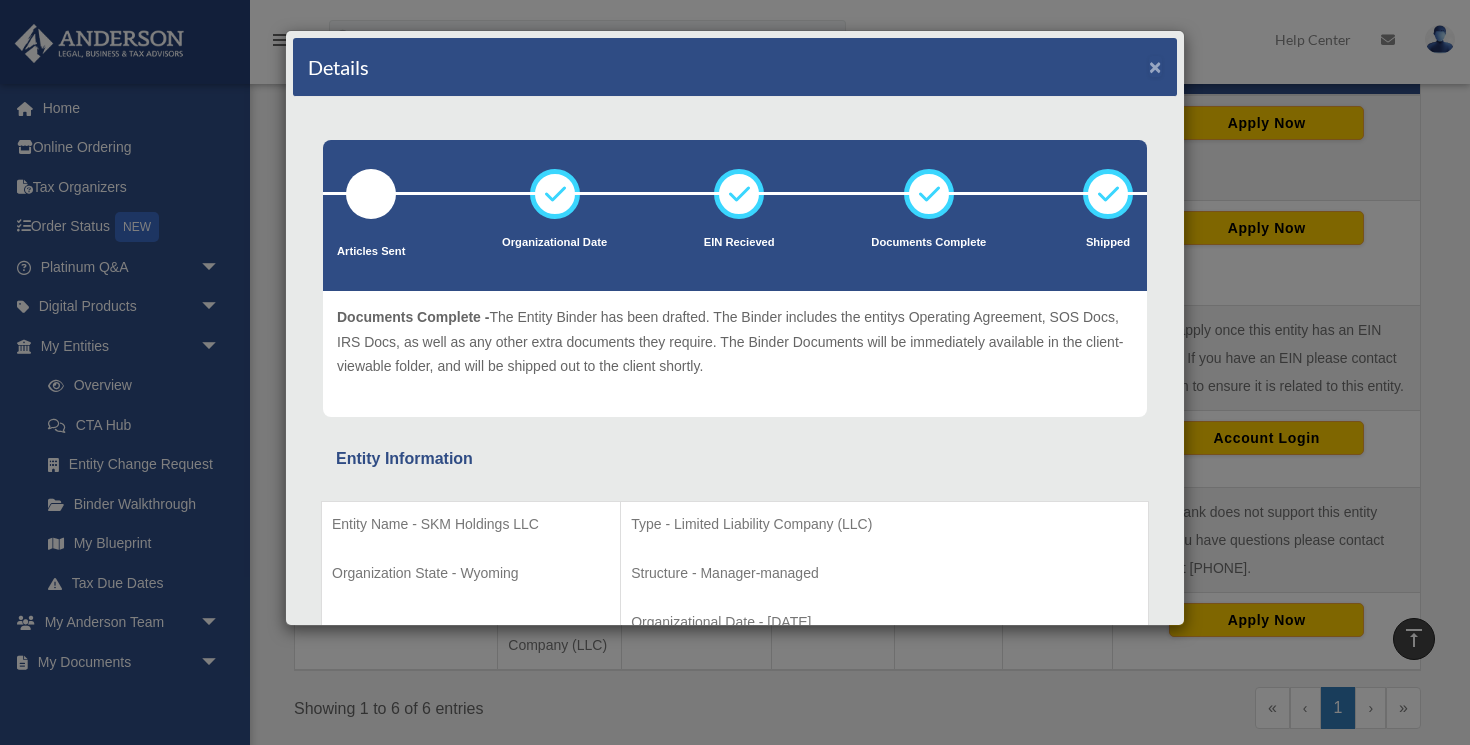 click on "×" at bounding box center (1155, 66) 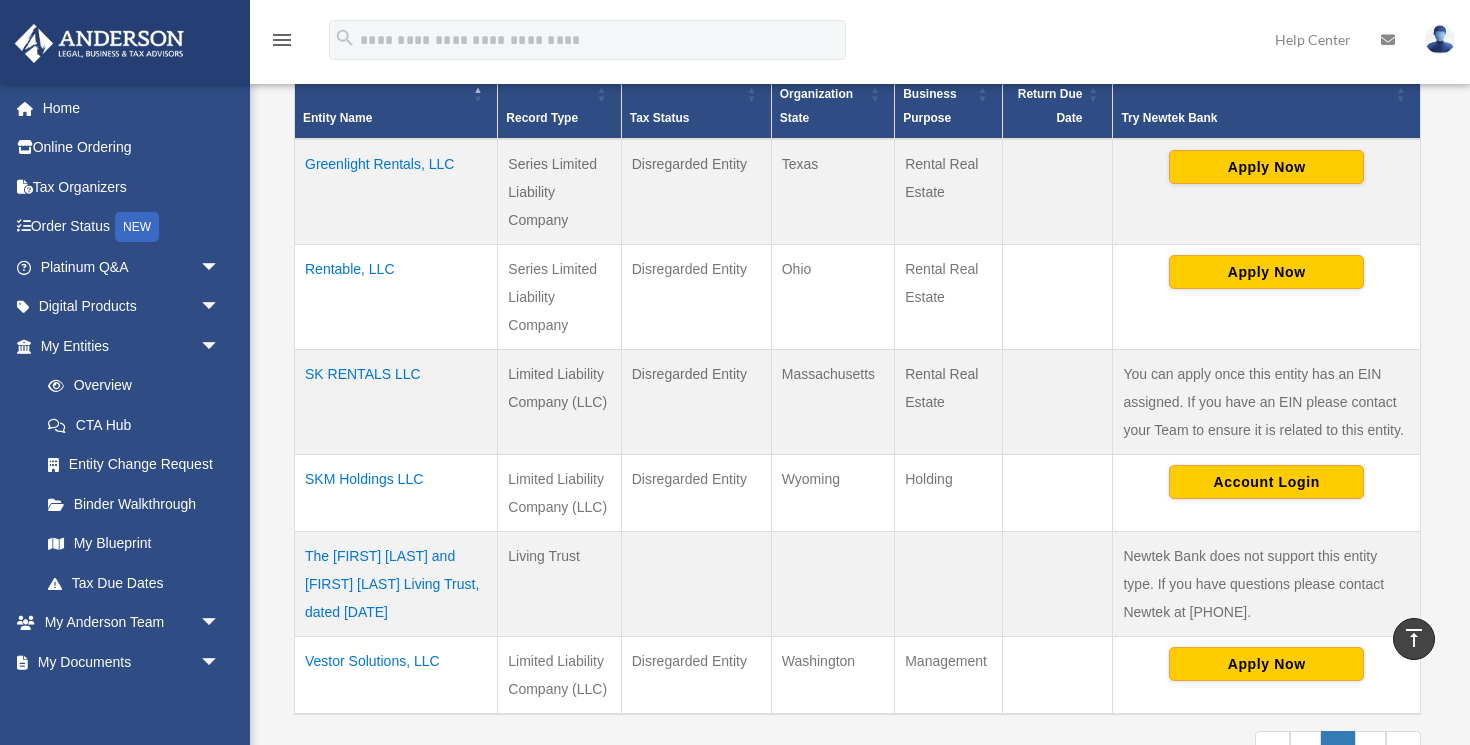 scroll, scrollTop: 461, scrollLeft: 0, axis: vertical 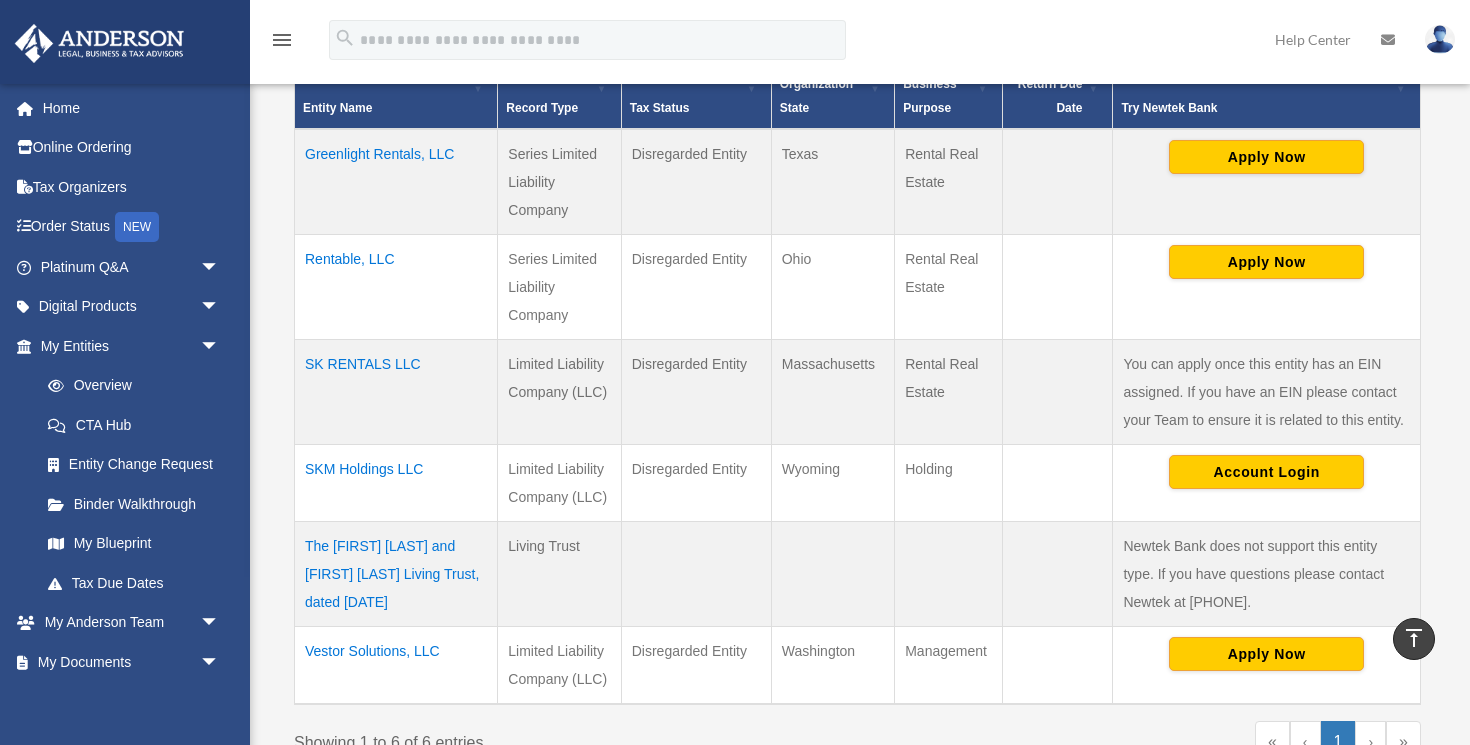 click on "SK RENTALS LLC" at bounding box center [396, 391] 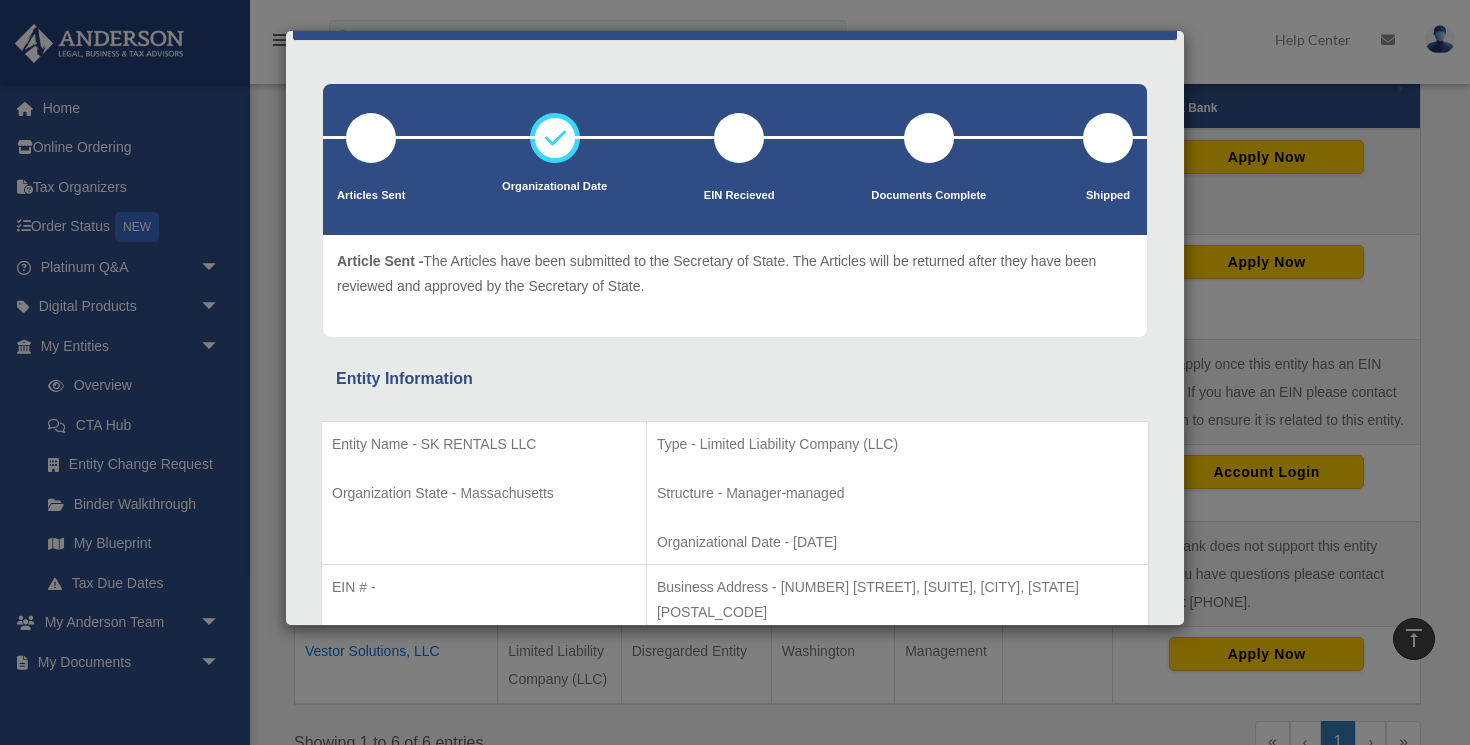 scroll, scrollTop: 0, scrollLeft: 0, axis: both 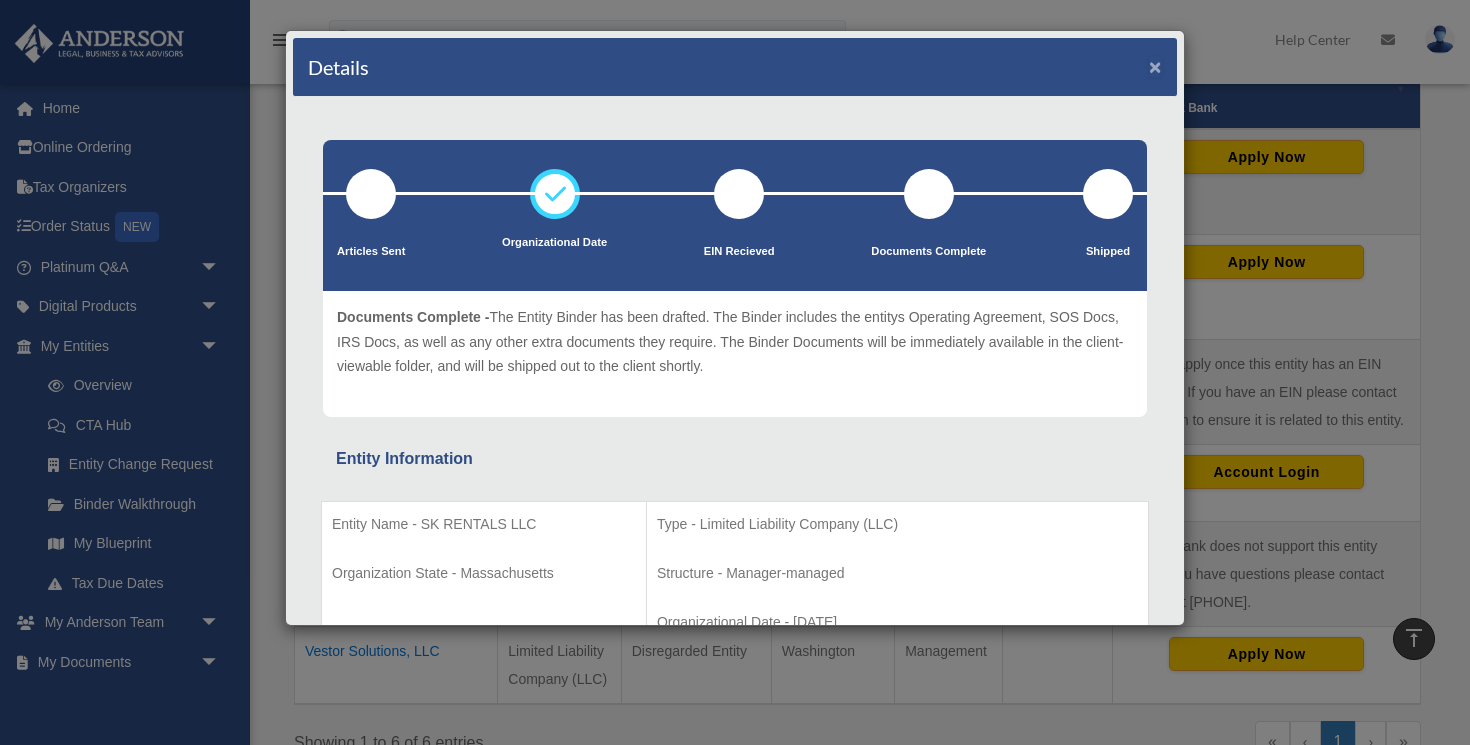 click on "×" at bounding box center [1155, 66] 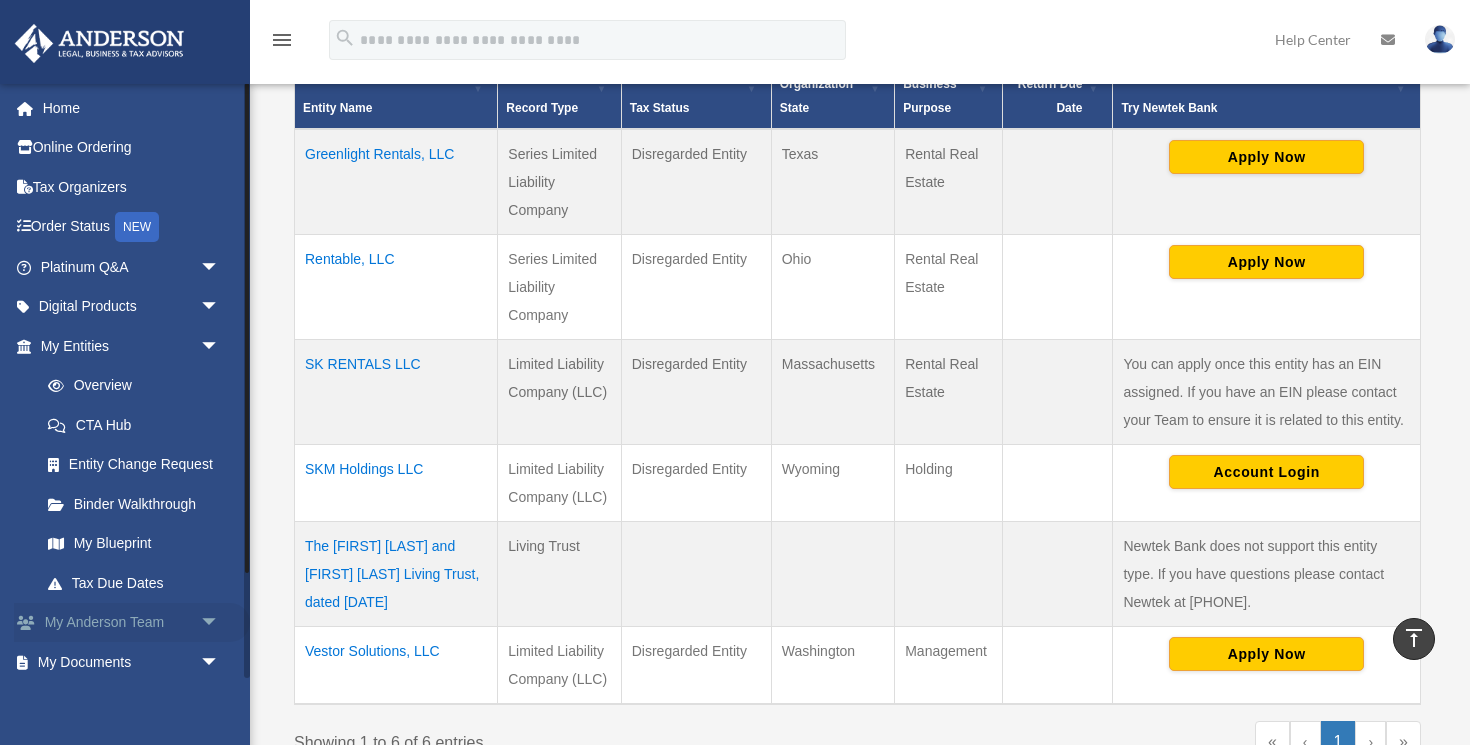 click on "My Anderson Team arrow_drop_down" at bounding box center [132, 623] 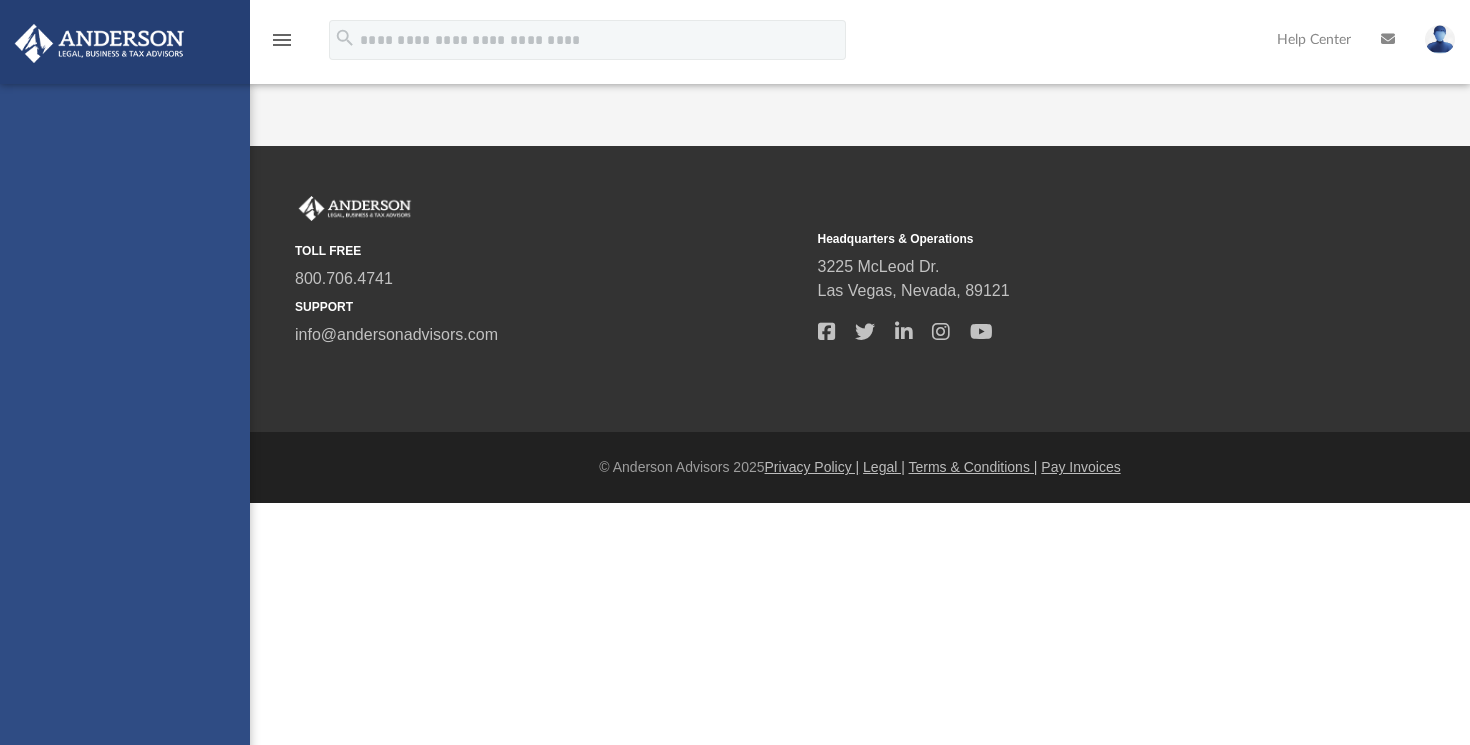 scroll, scrollTop: 0, scrollLeft: 0, axis: both 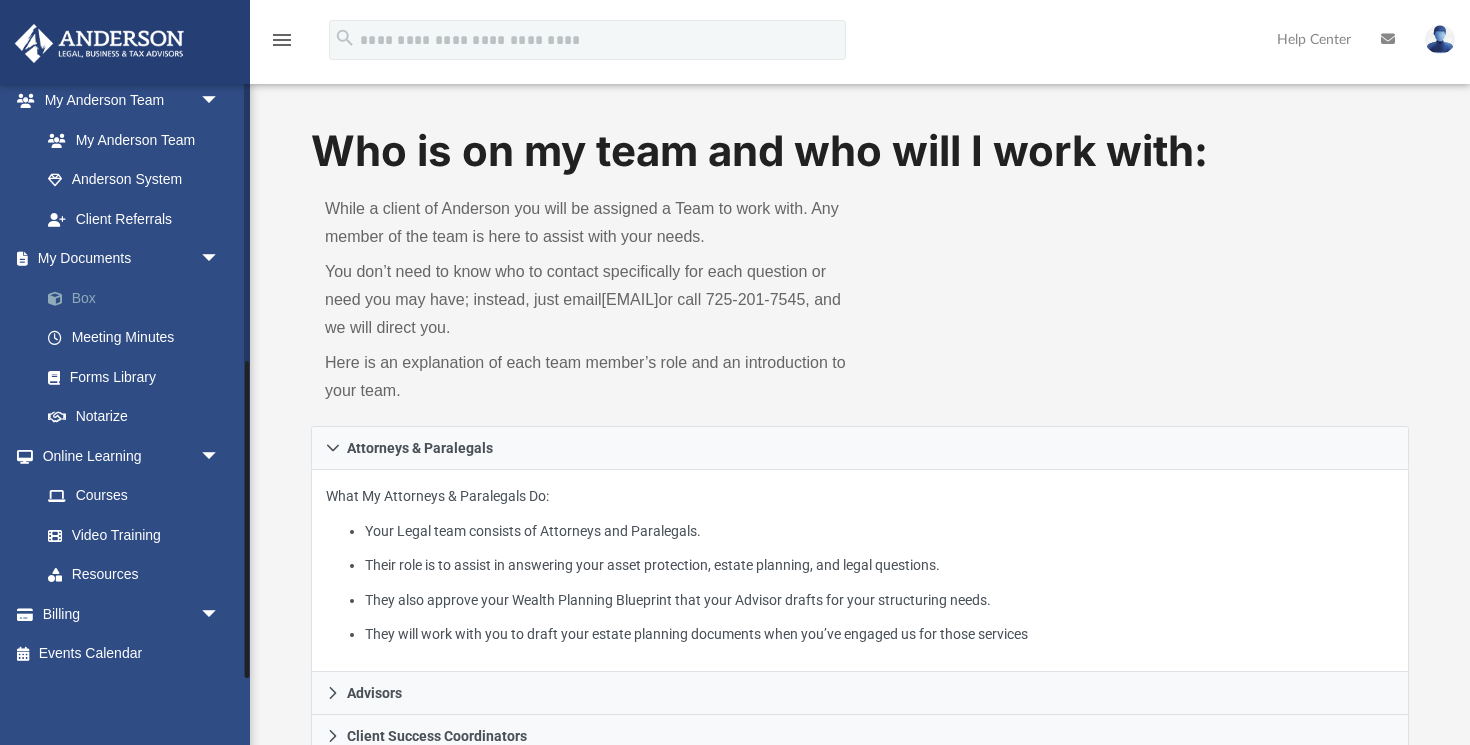 click on "Box" at bounding box center (139, 298) 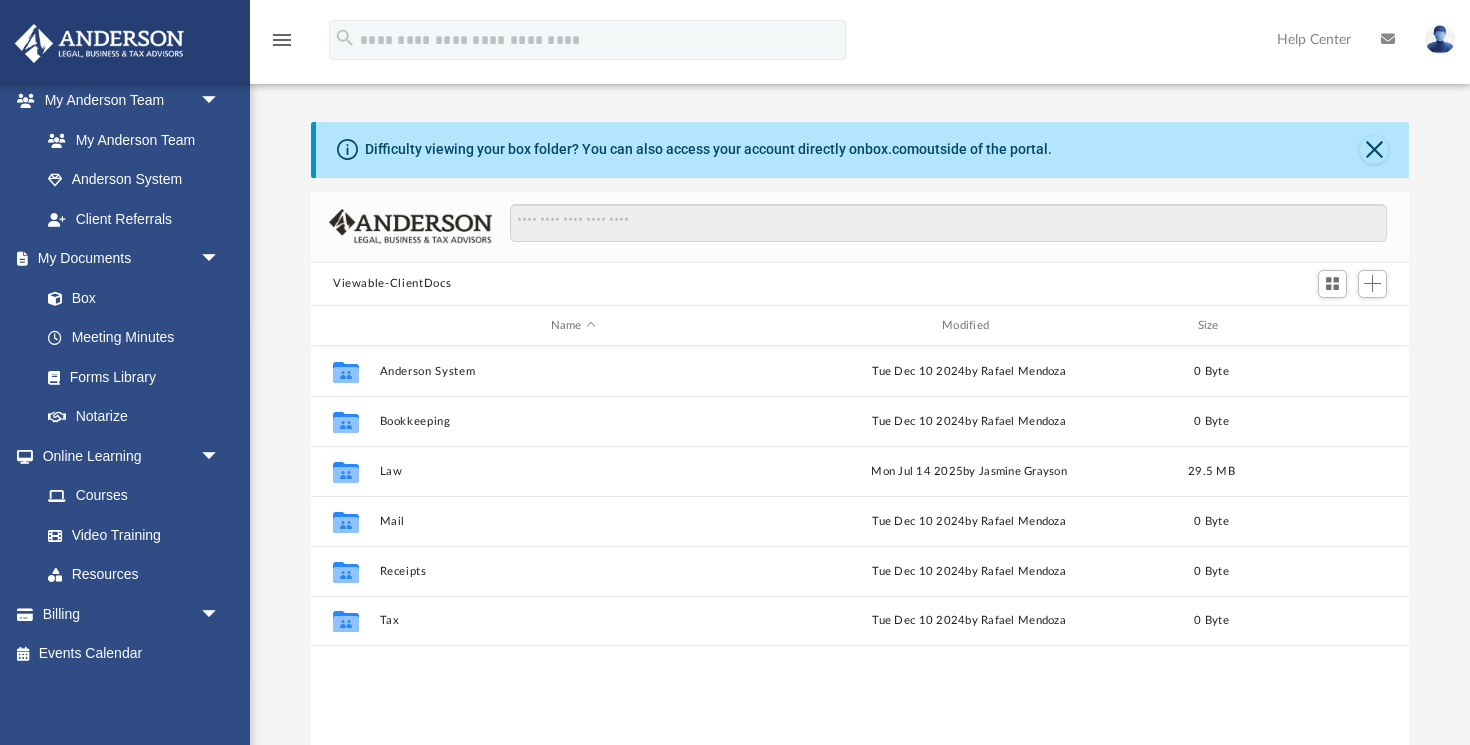 scroll, scrollTop: 1, scrollLeft: 1, axis: both 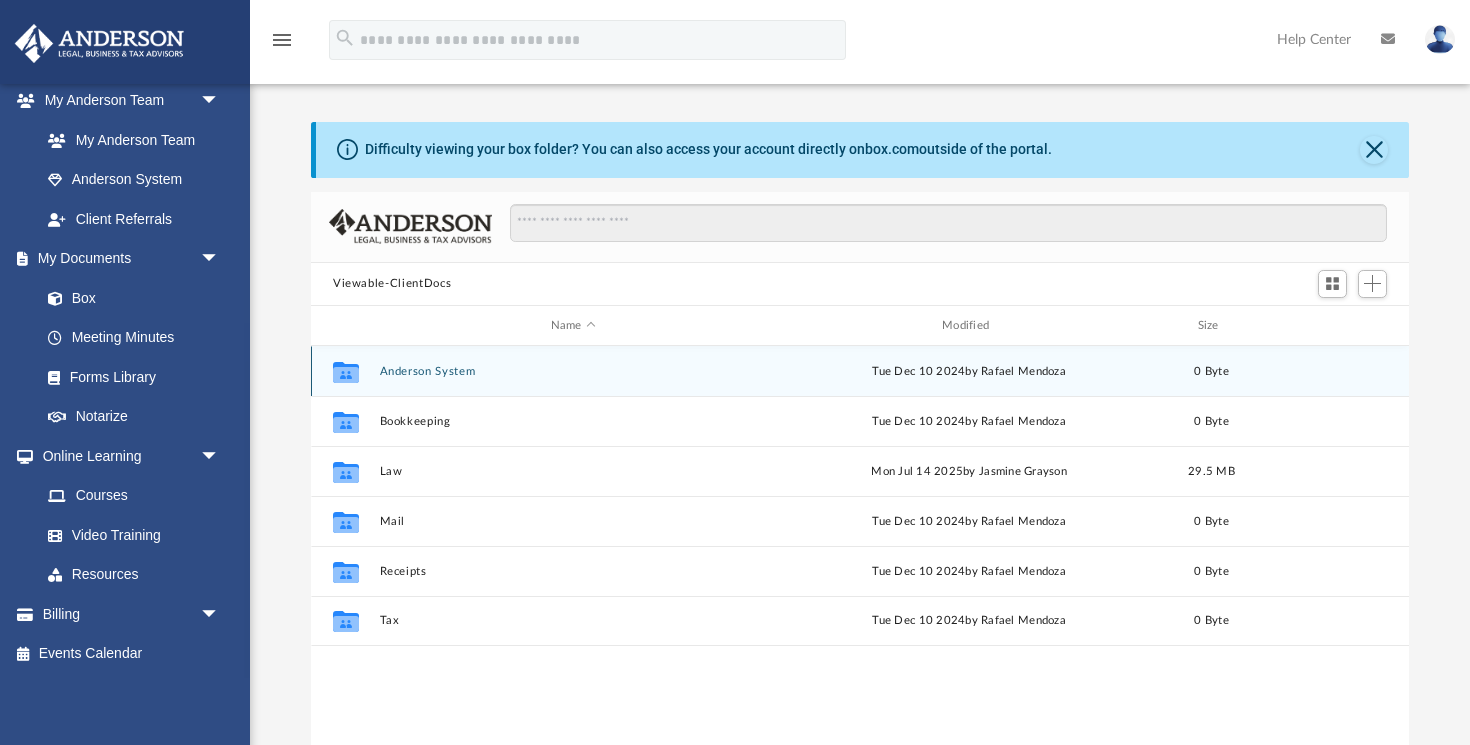 click on "Collaborated Folder Anderson System Tue Dec 10 2024  by [NAME] 0 Byte" at bounding box center [860, 371] 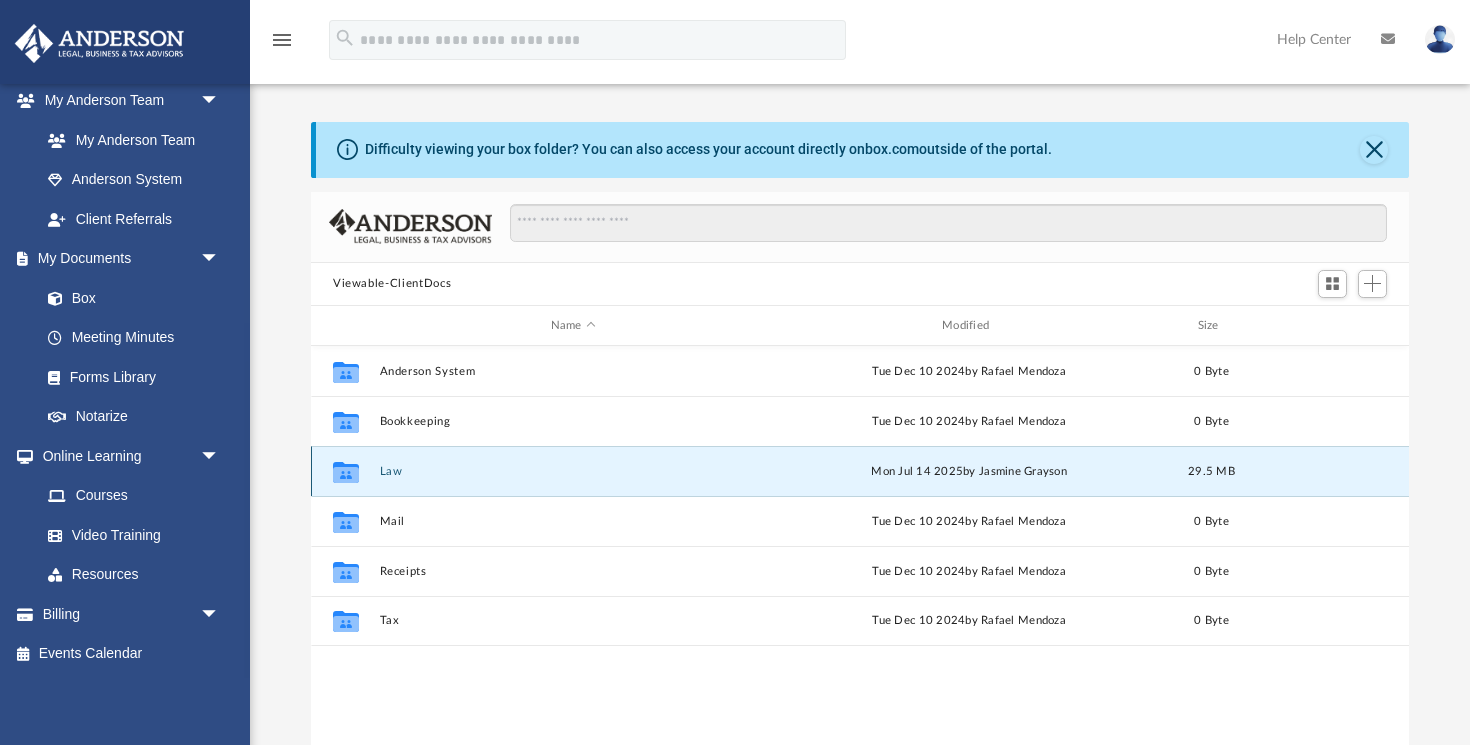 click on "Law" at bounding box center (573, 471) 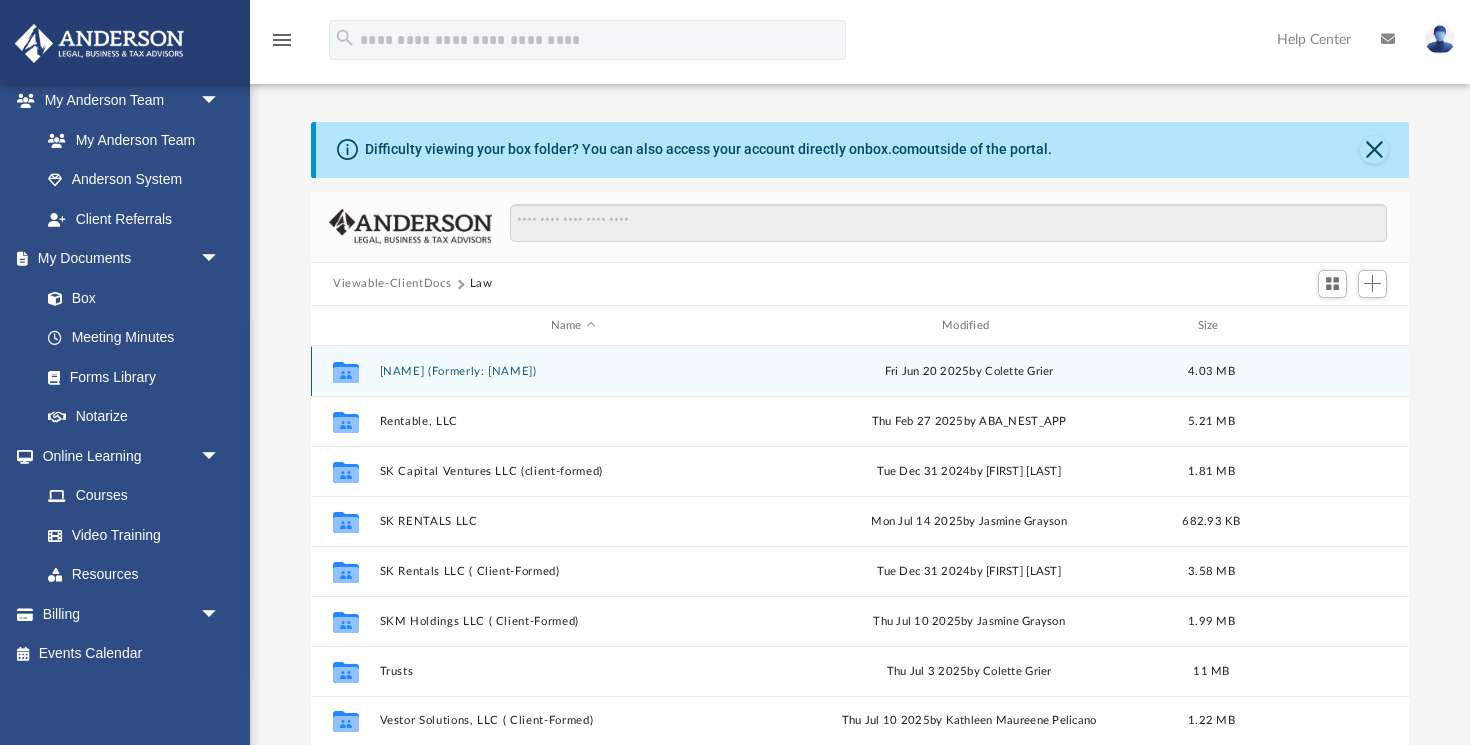 click on "[NAME] (Formerly: [NAME])" at bounding box center [573, 371] 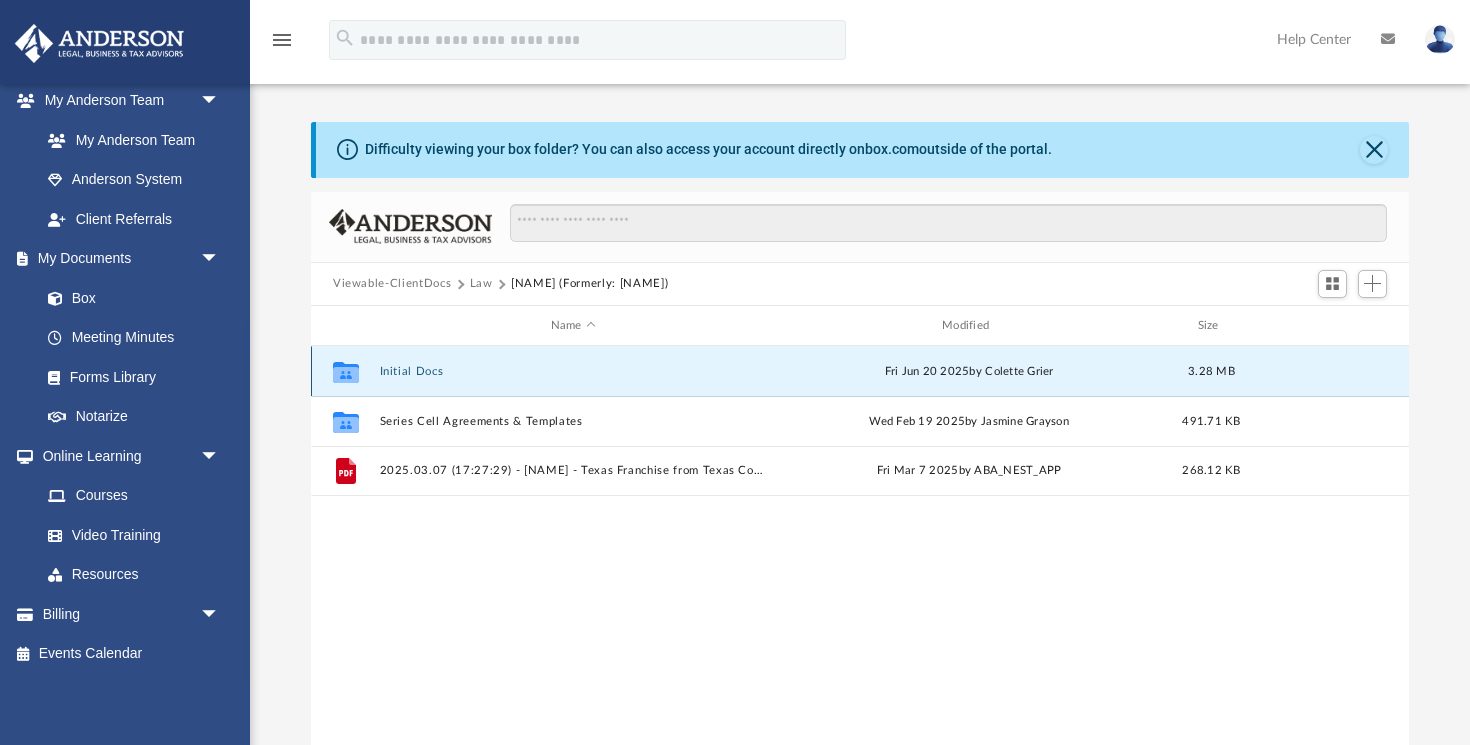 click on "Initial Docs" at bounding box center [573, 371] 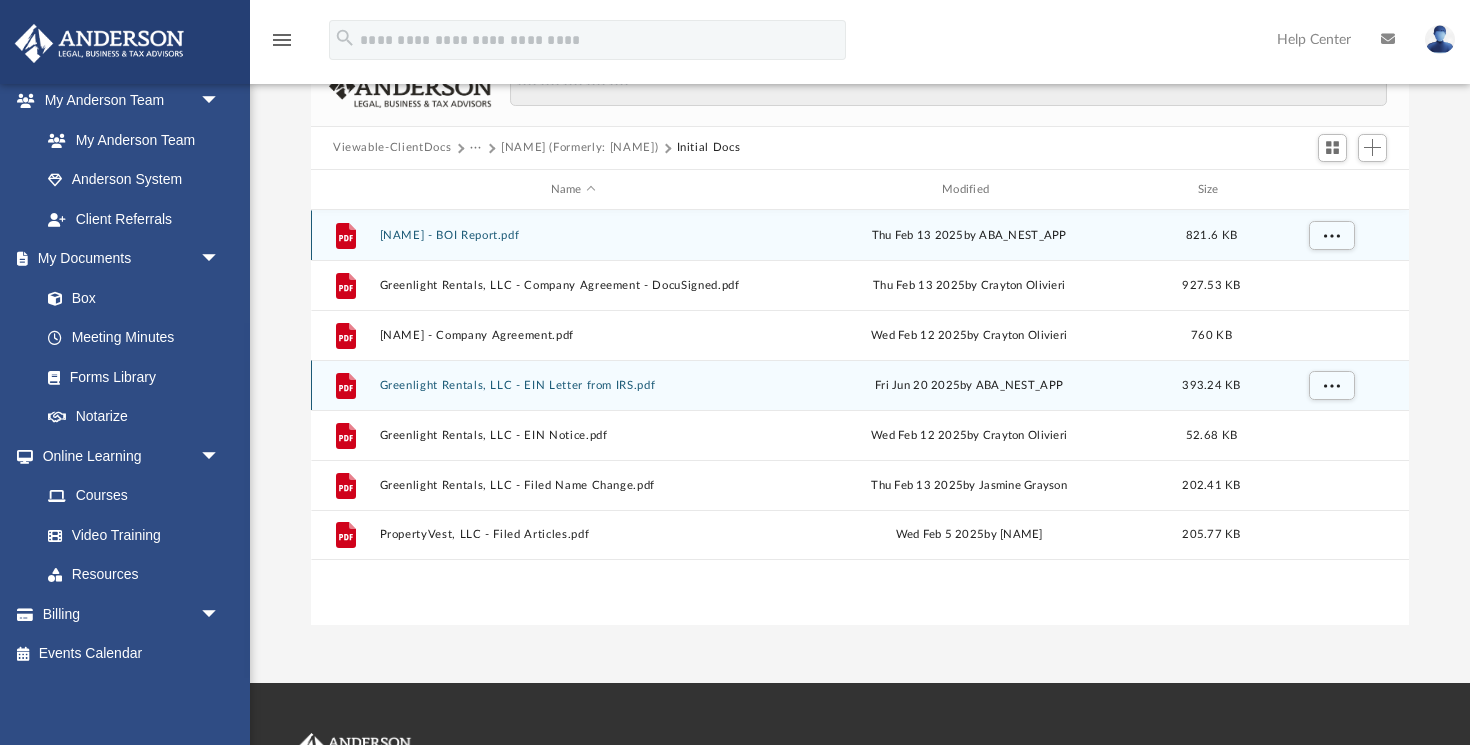 scroll, scrollTop: 142, scrollLeft: 0, axis: vertical 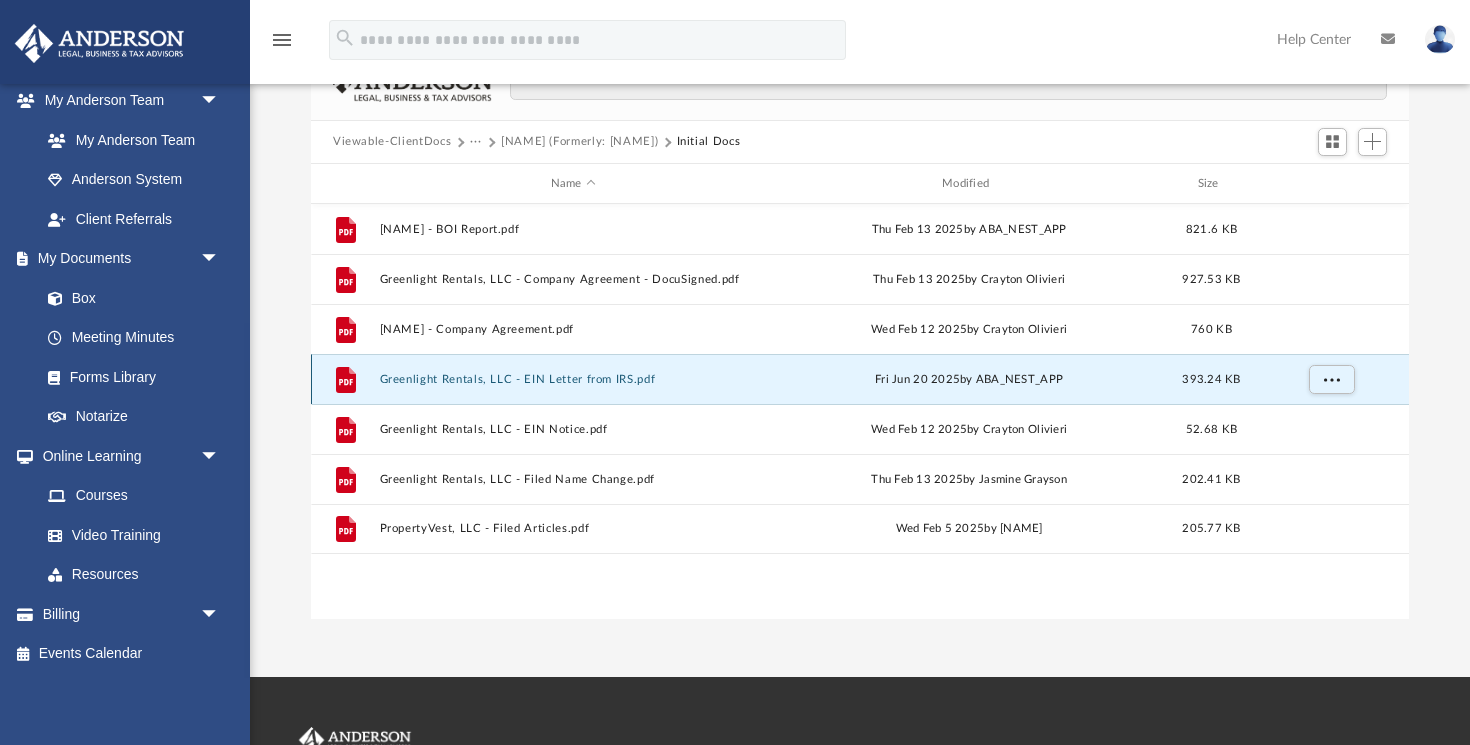 click on "Greenlight Rentals, LLC - EIN Letter from IRS.pdf" at bounding box center [573, 379] 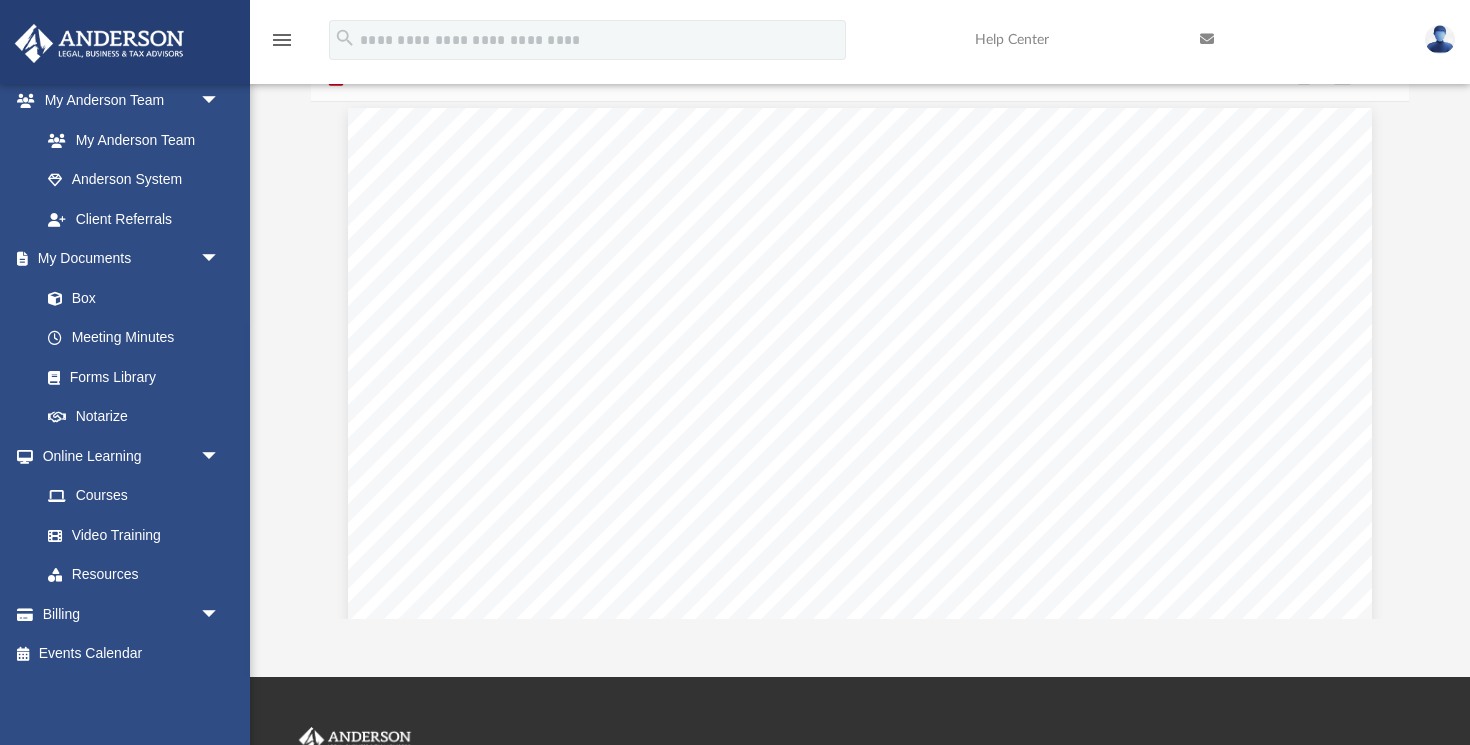 scroll, scrollTop: 0, scrollLeft: 0, axis: both 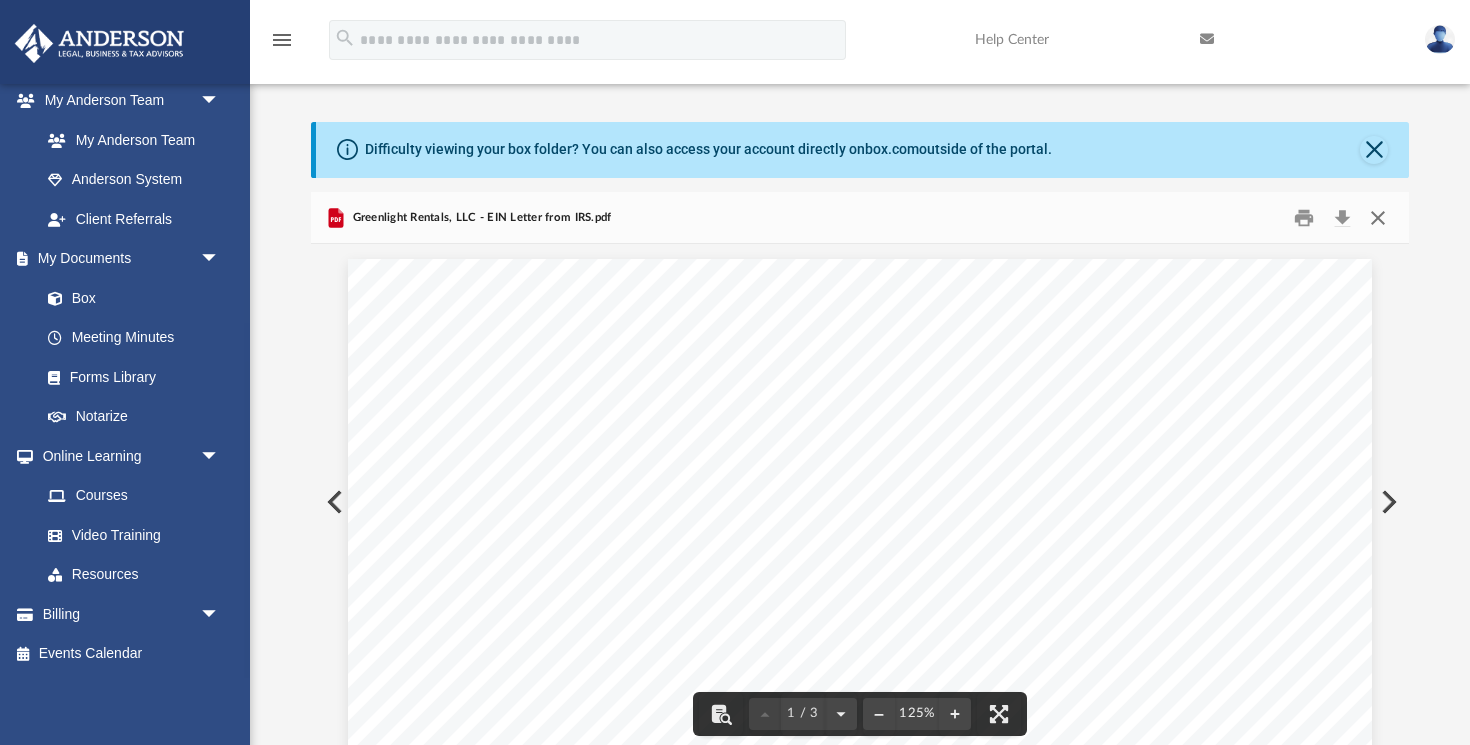 click at bounding box center [1378, 217] 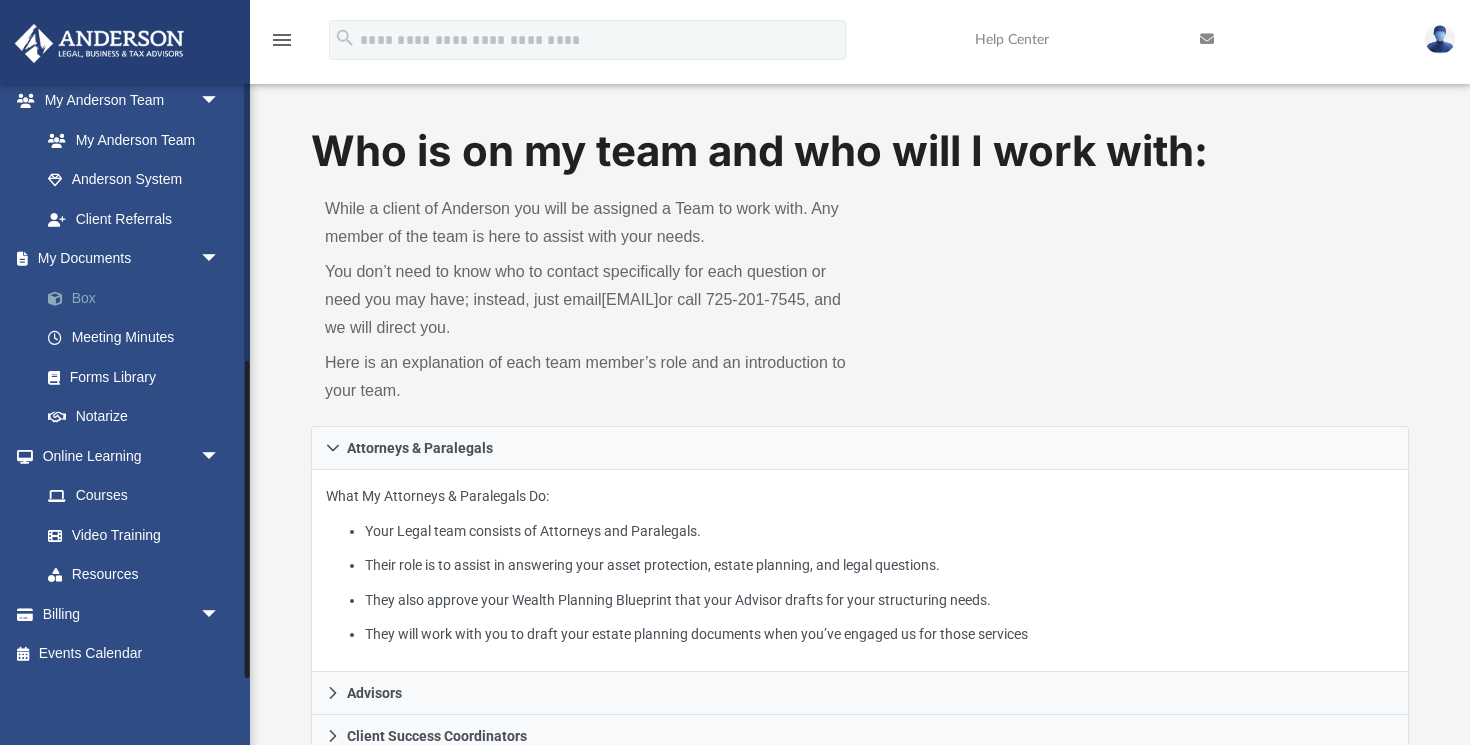 click on "Box" at bounding box center [139, 298] 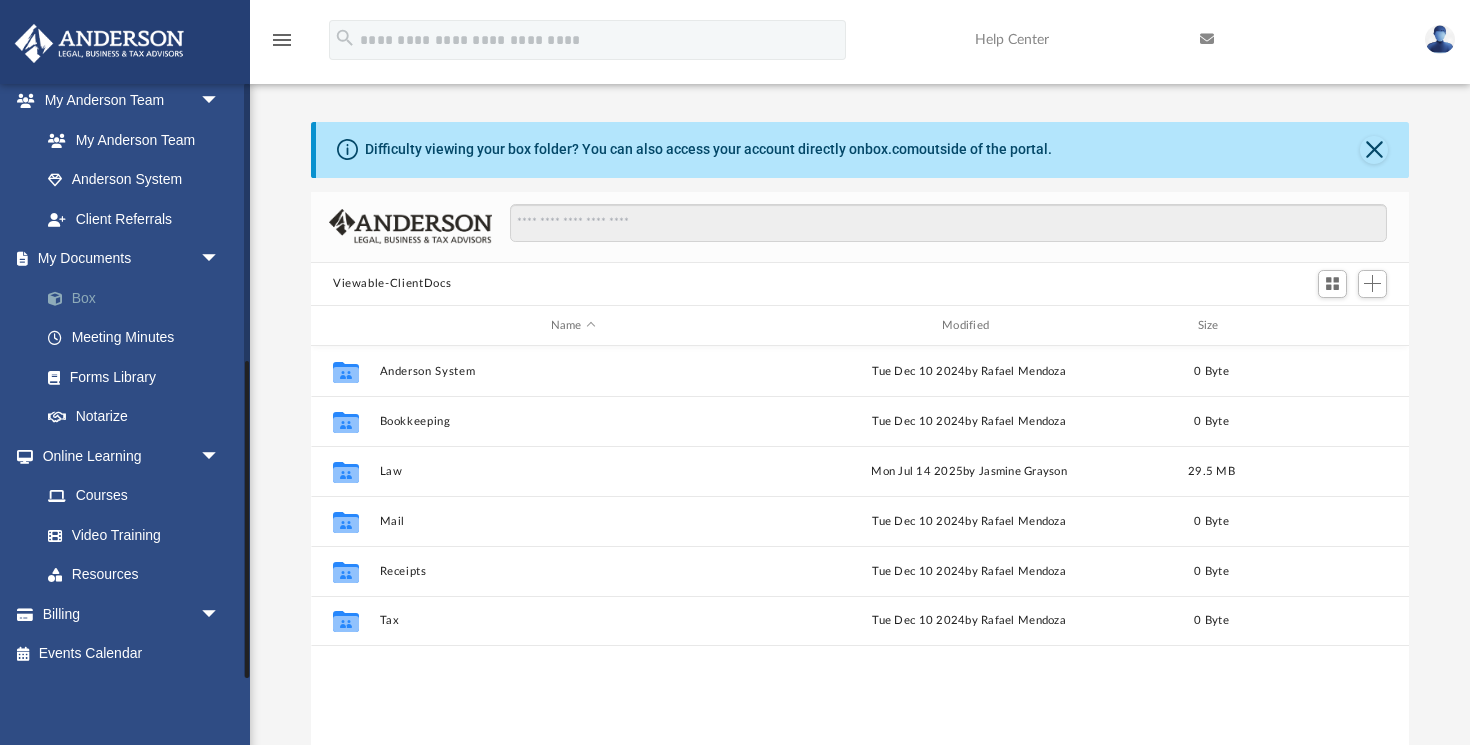 scroll, scrollTop: 1, scrollLeft: 1, axis: both 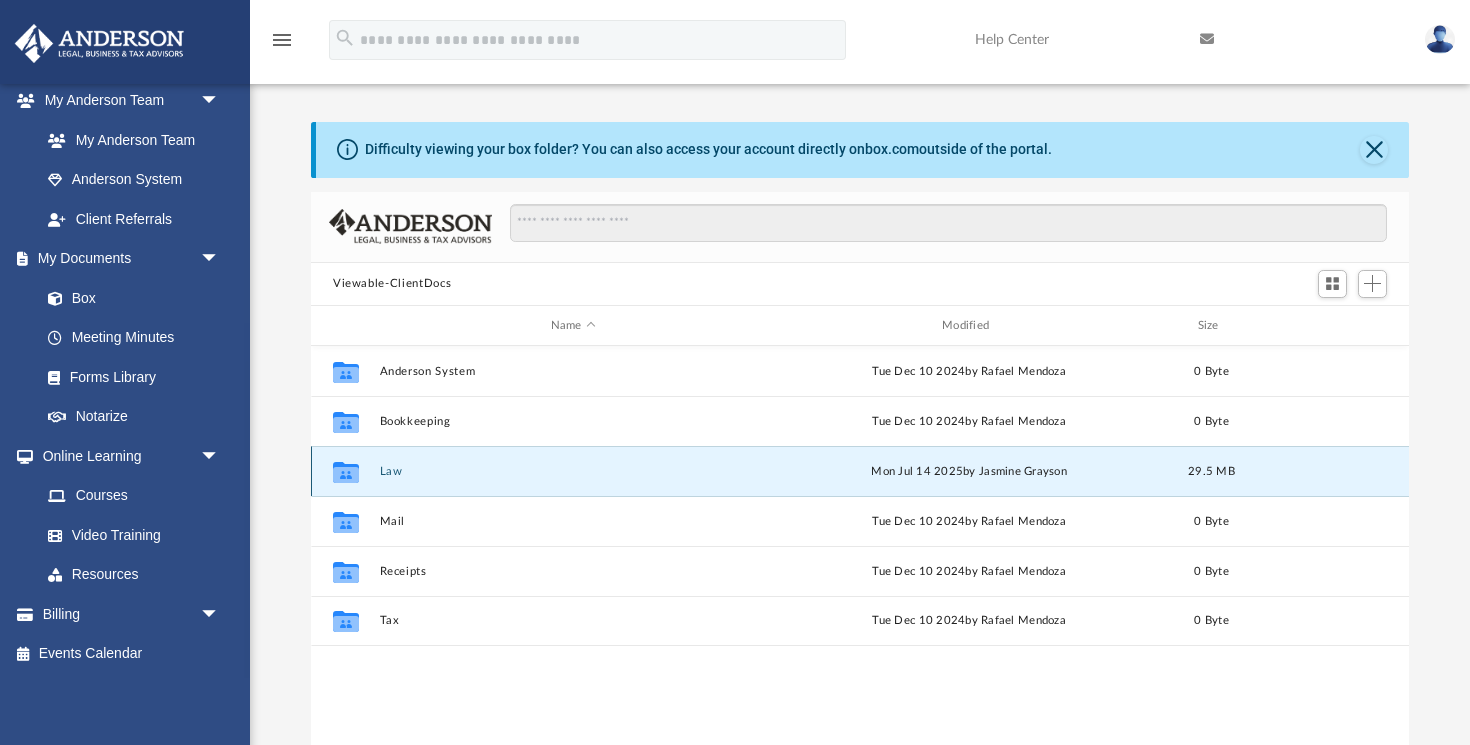click on "Law" at bounding box center [573, 471] 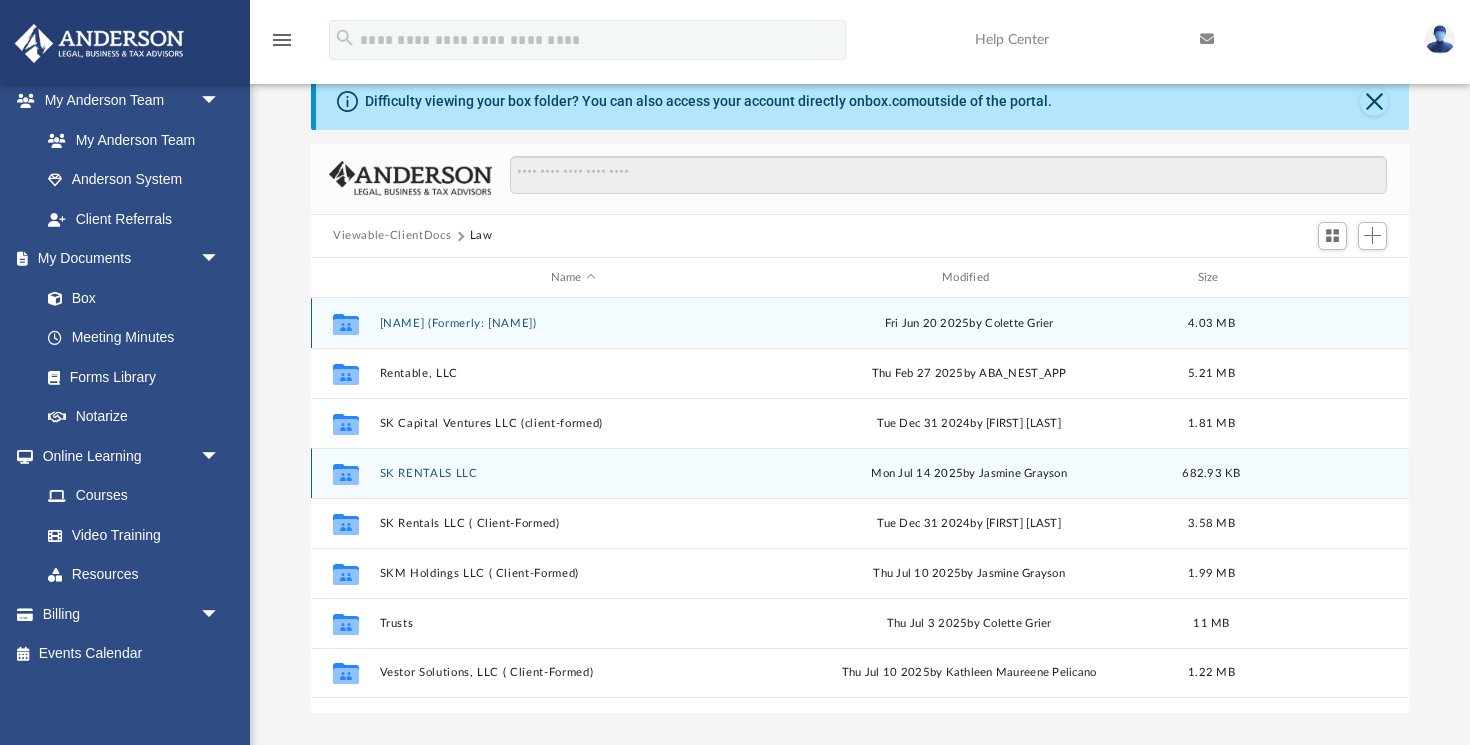 scroll, scrollTop: 49, scrollLeft: 0, axis: vertical 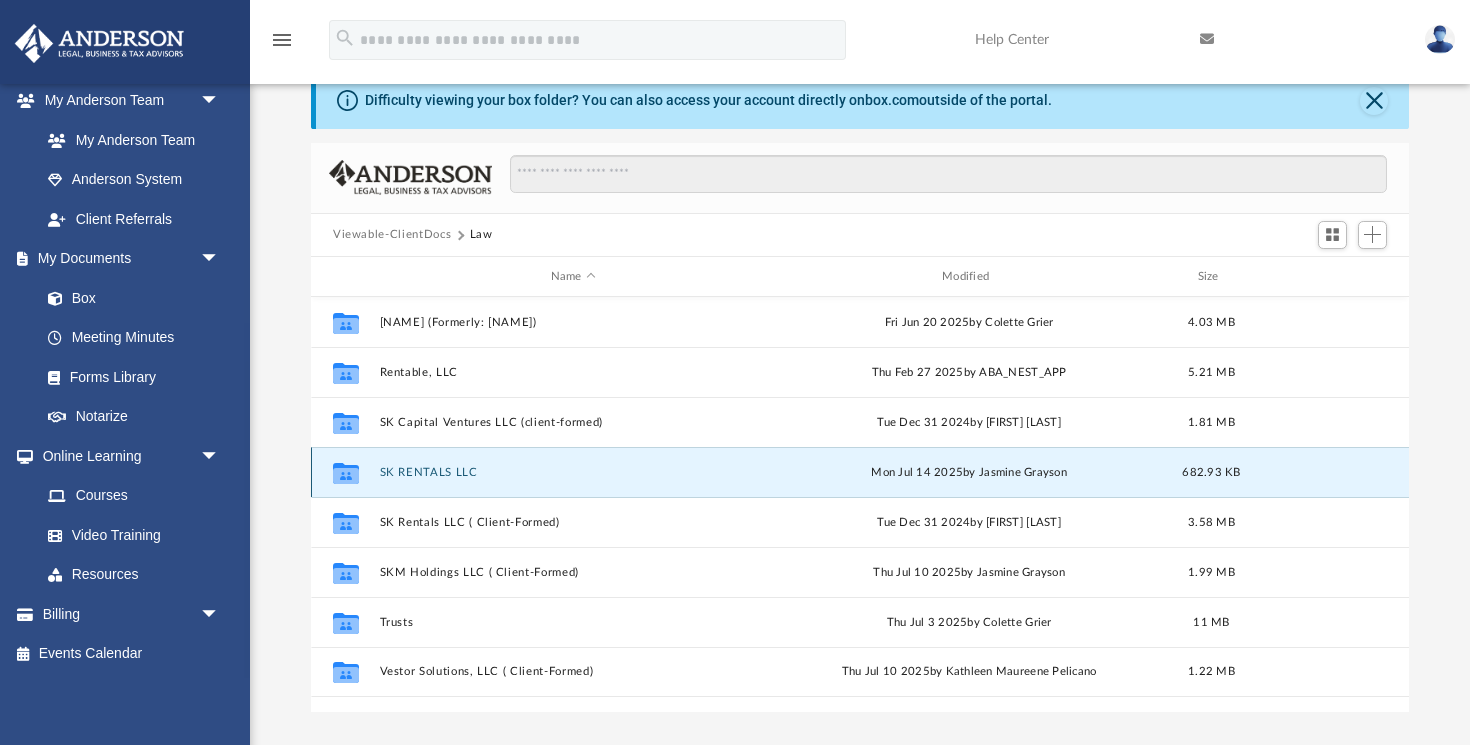 click on "SK RENTALS LLC" at bounding box center [573, 472] 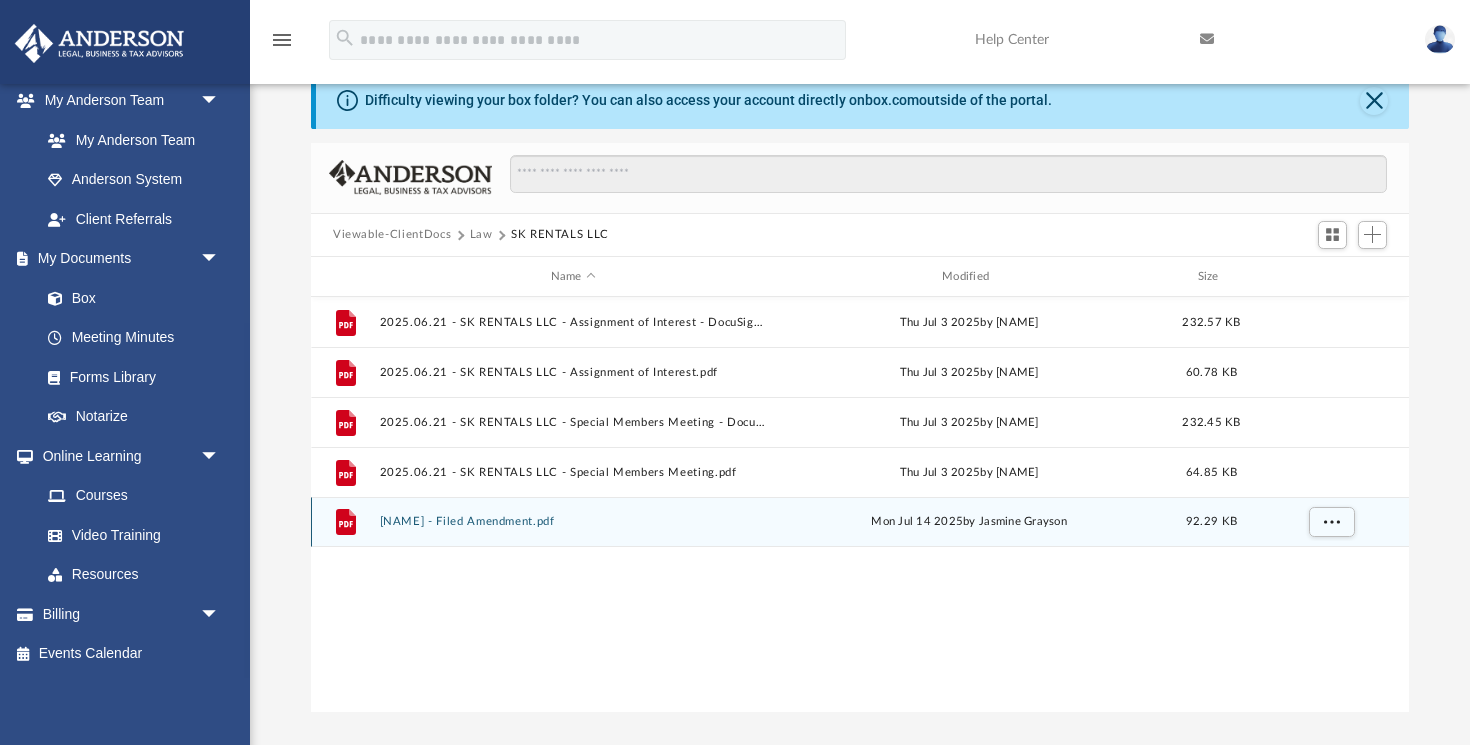 click on "[NAME] - Filed Amendment.pdf" at bounding box center (573, 522) 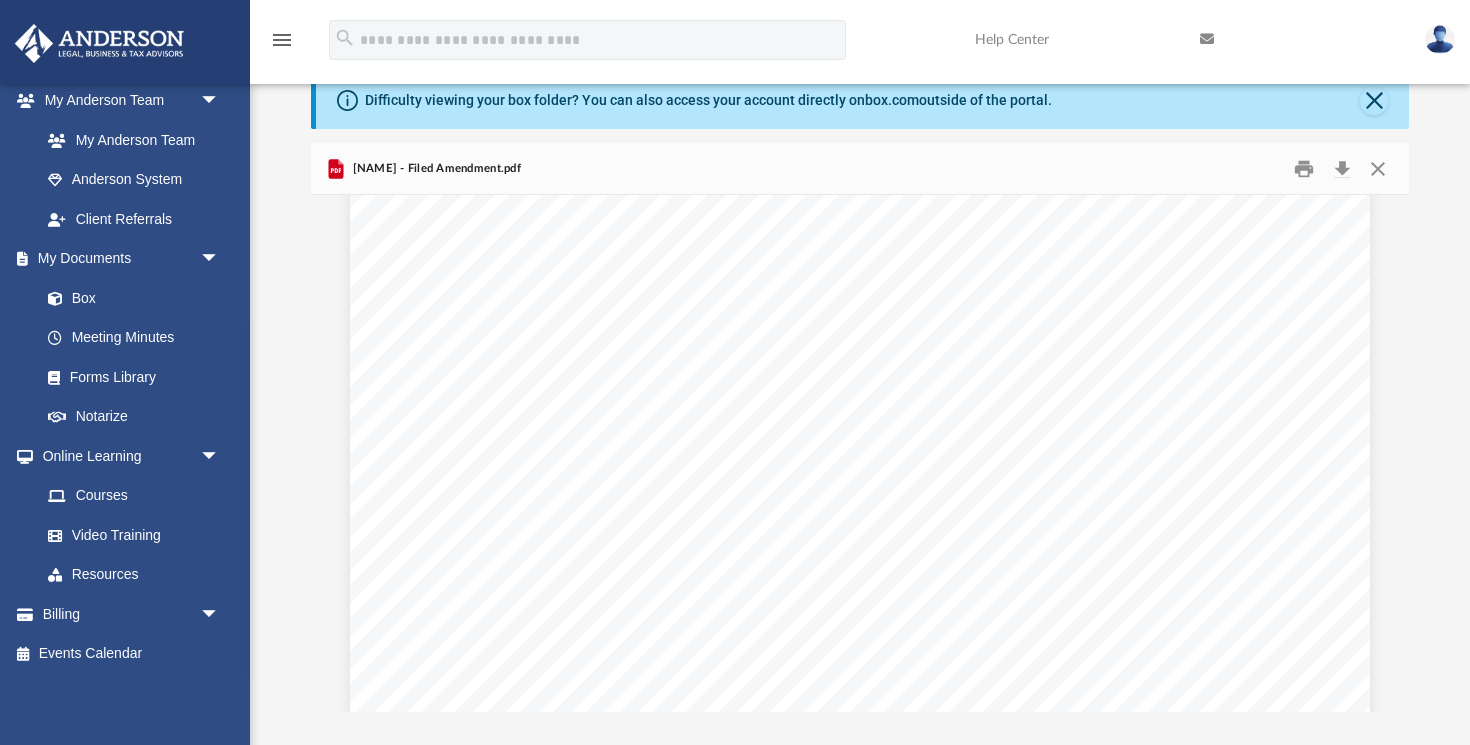 scroll, scrollTop: 3773, scrollLeft: 0, axis: vertical 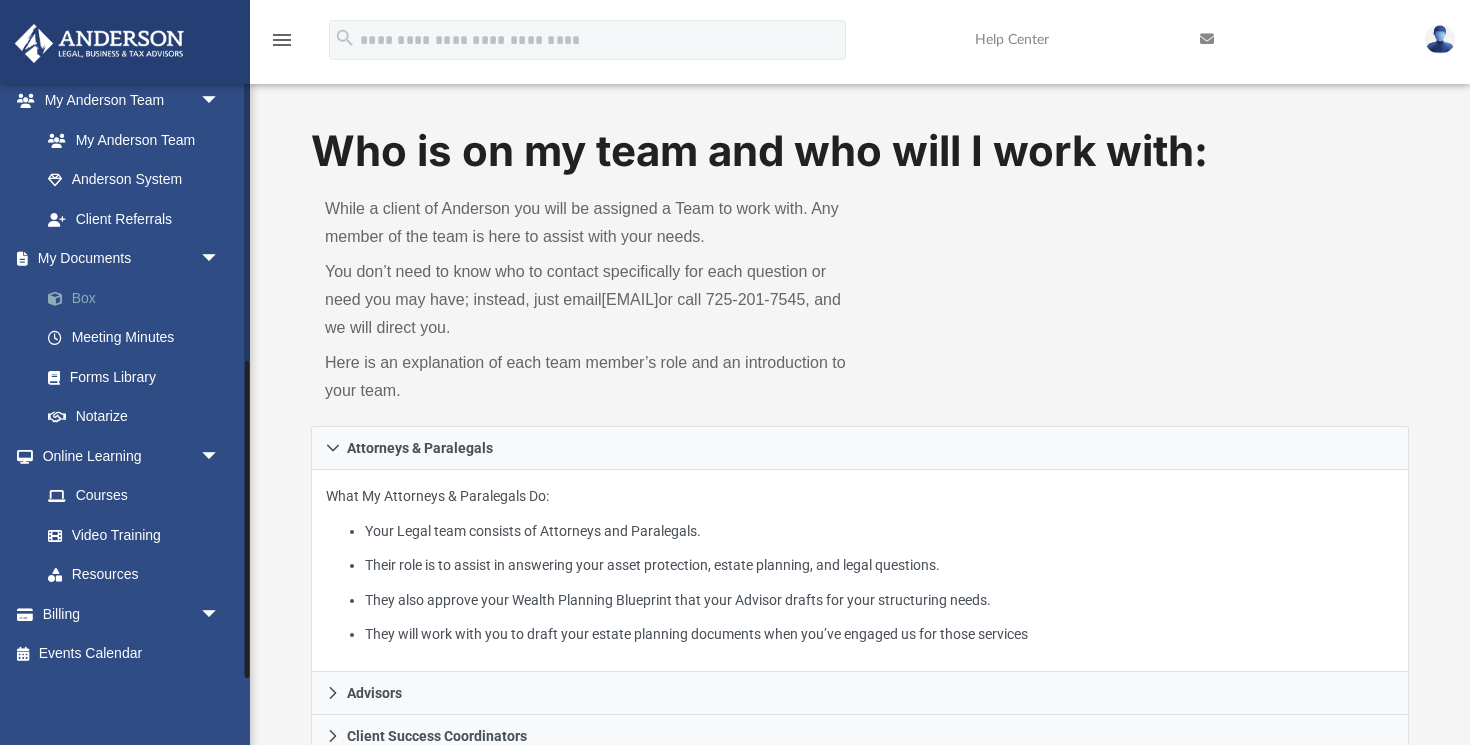 click on "Box" at bounding box center [139, 298] 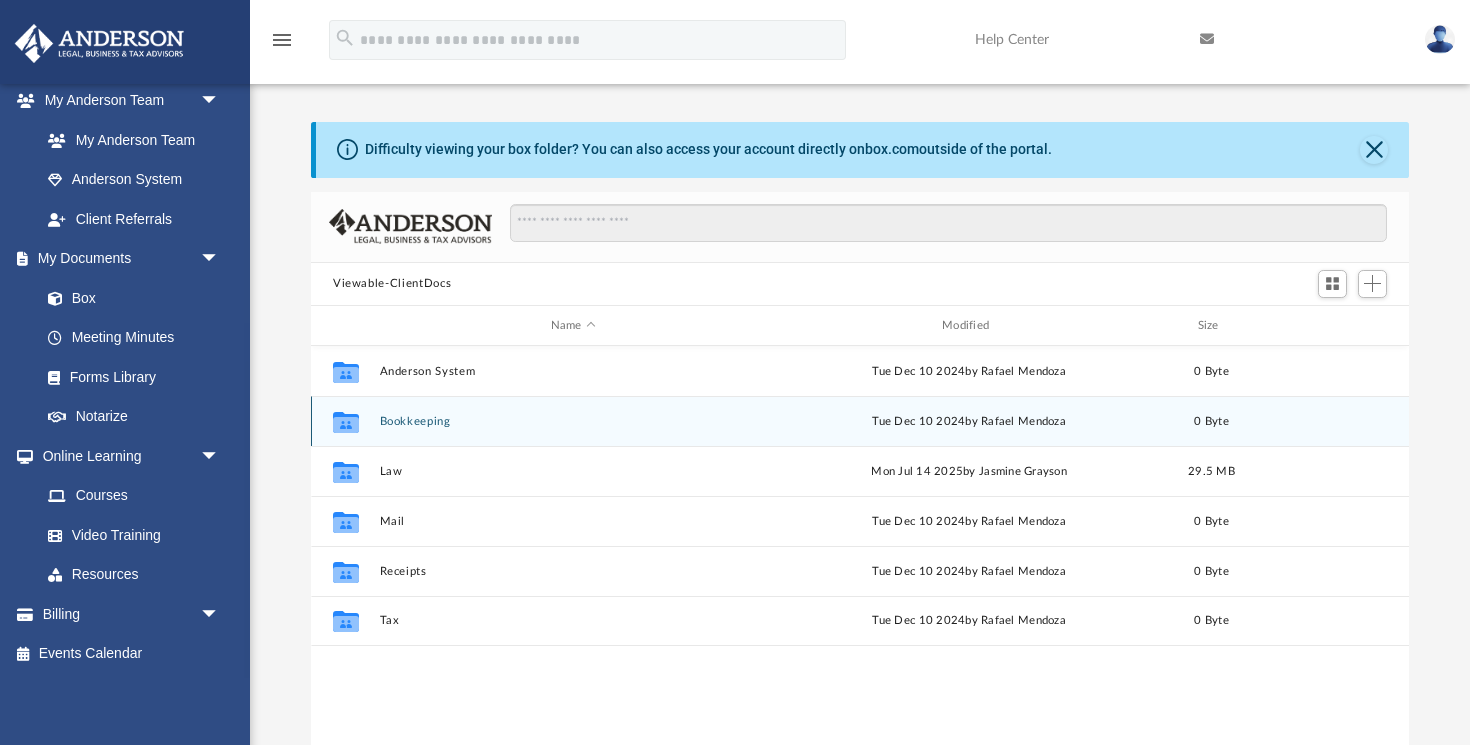 scroll, scrollTop: 1, scrollLeft: 1, axis: both 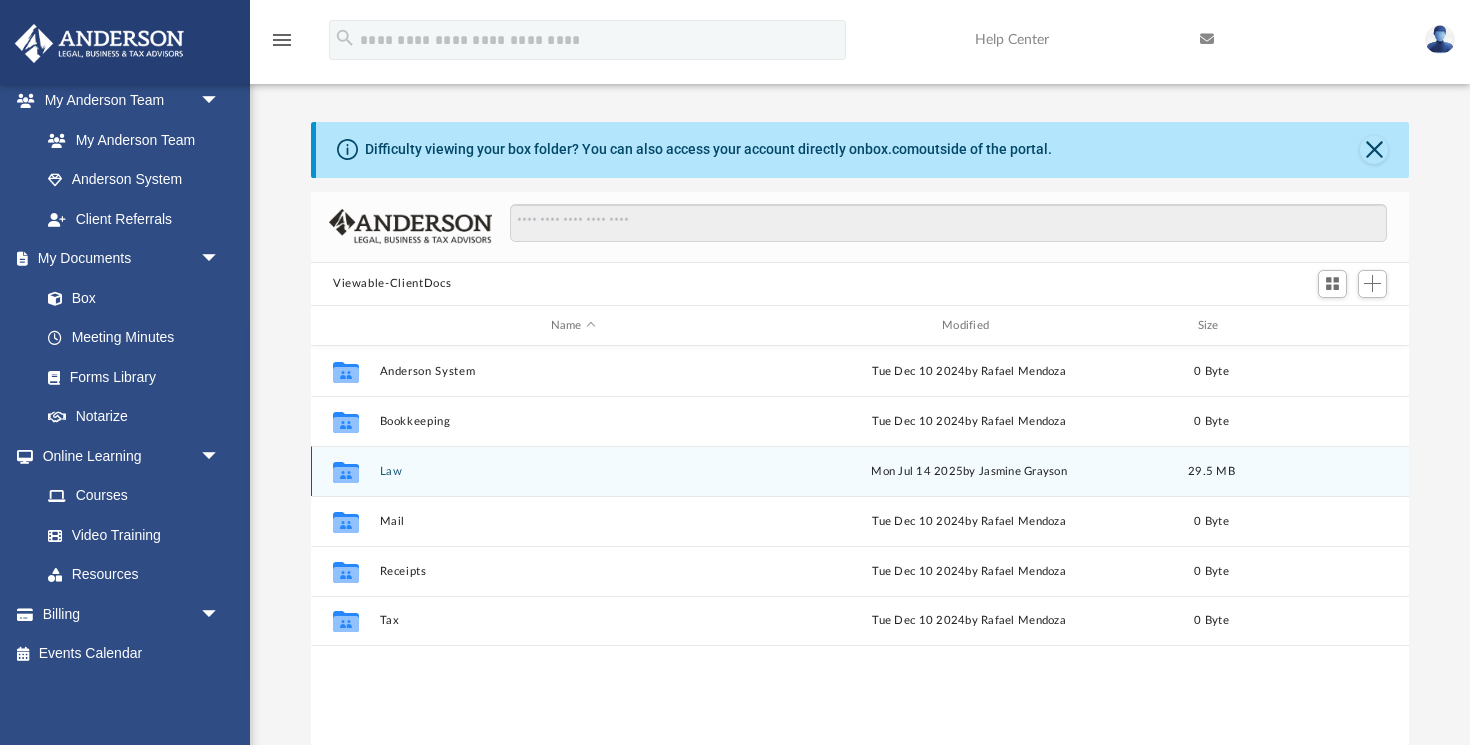click on "Law" at bounding box center [573, 471] 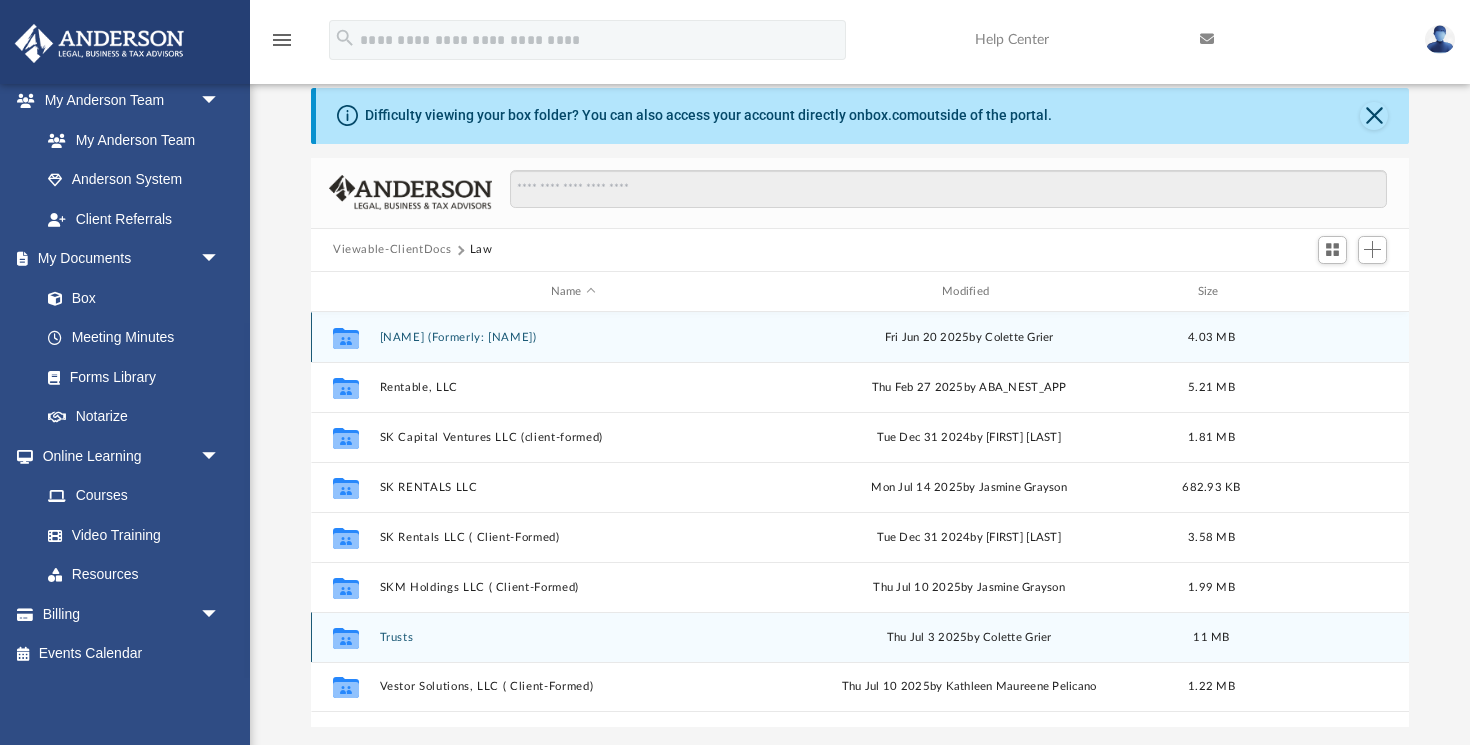scroll, scrollTop: 37, scrollLeft: 0, axis: vertical 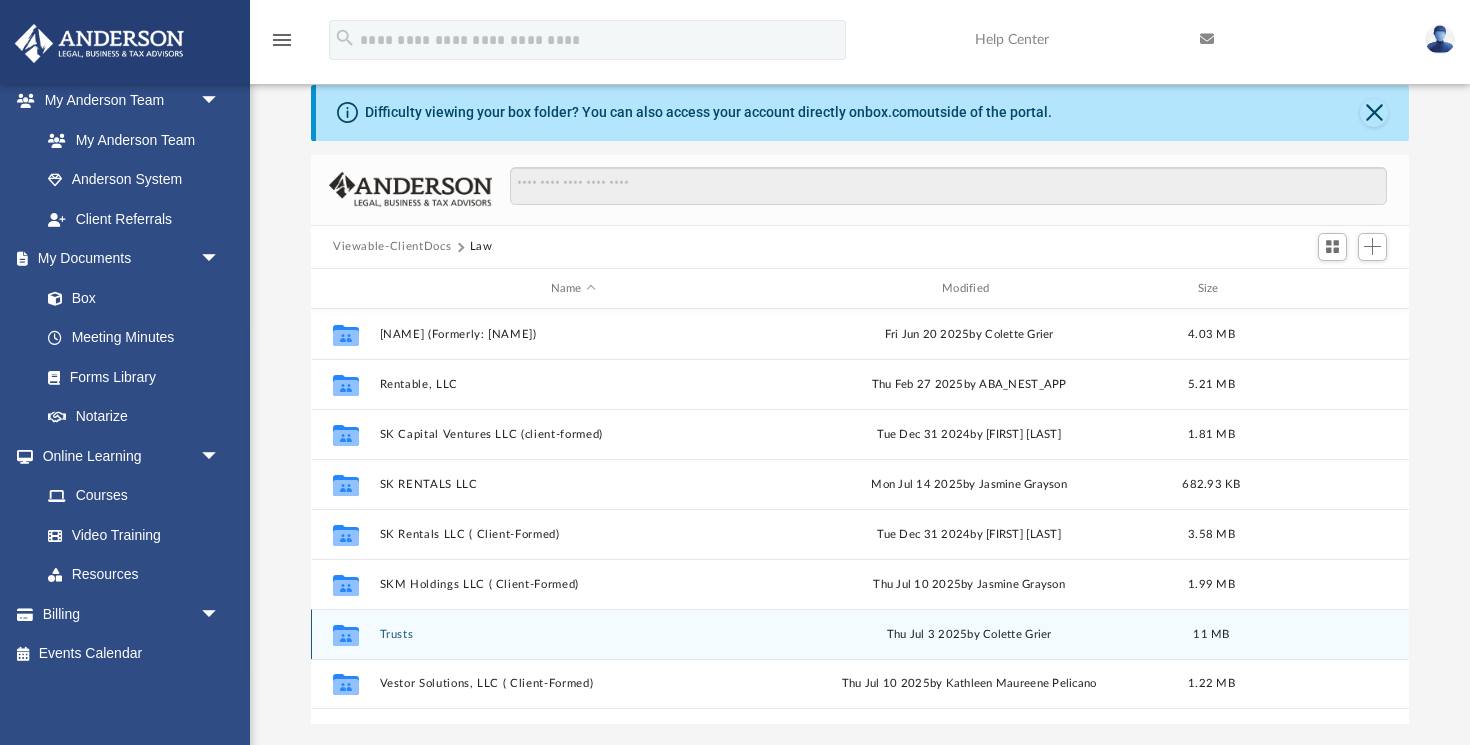 click on "Trusts" at bounding box center [573, 634] 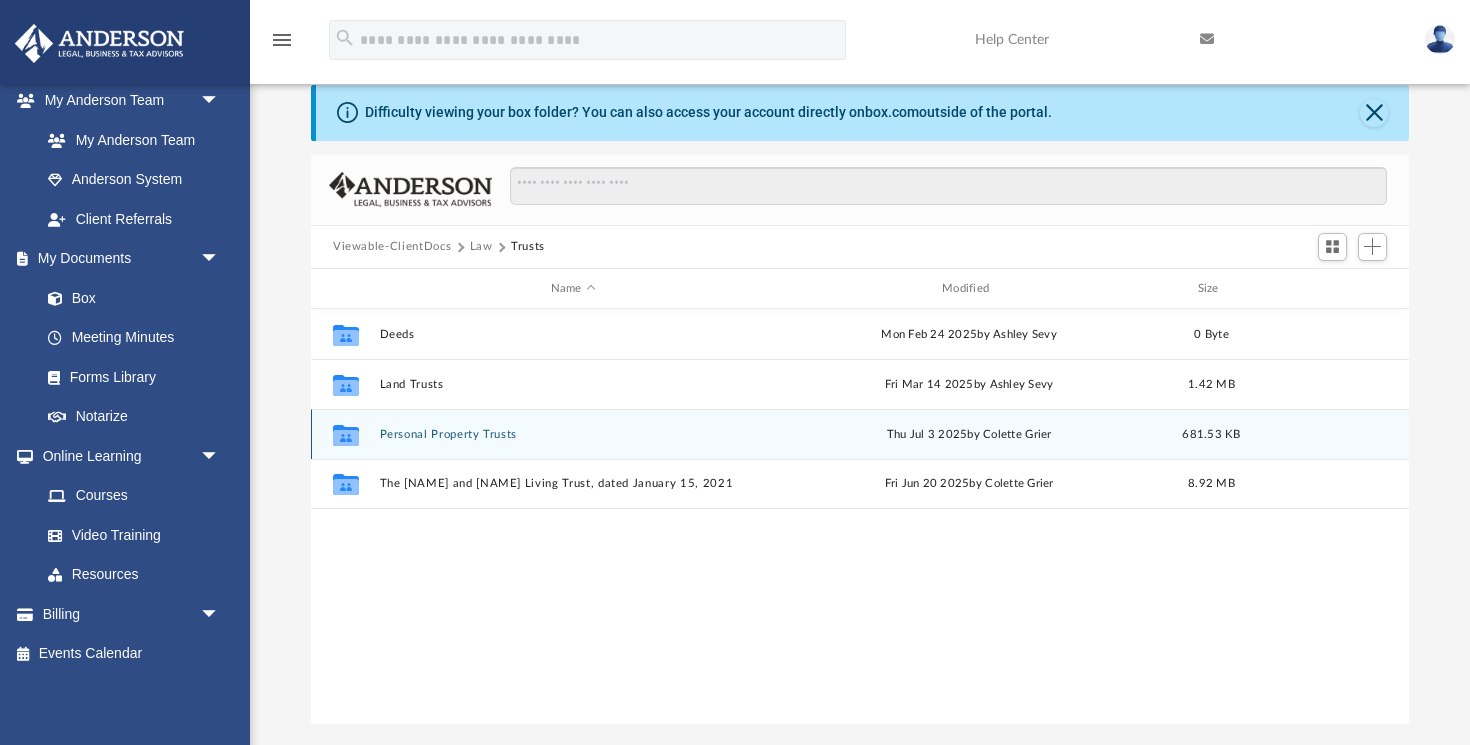 click 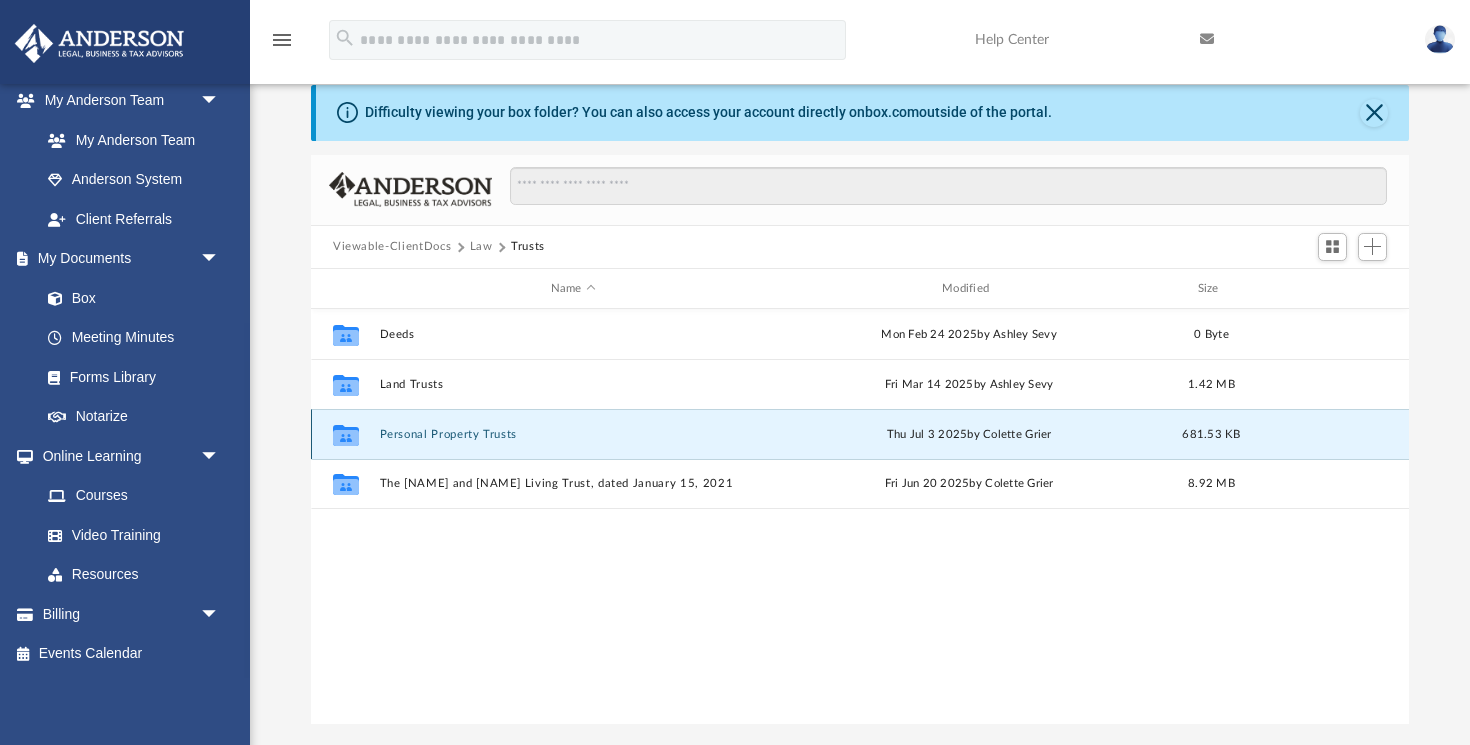 click 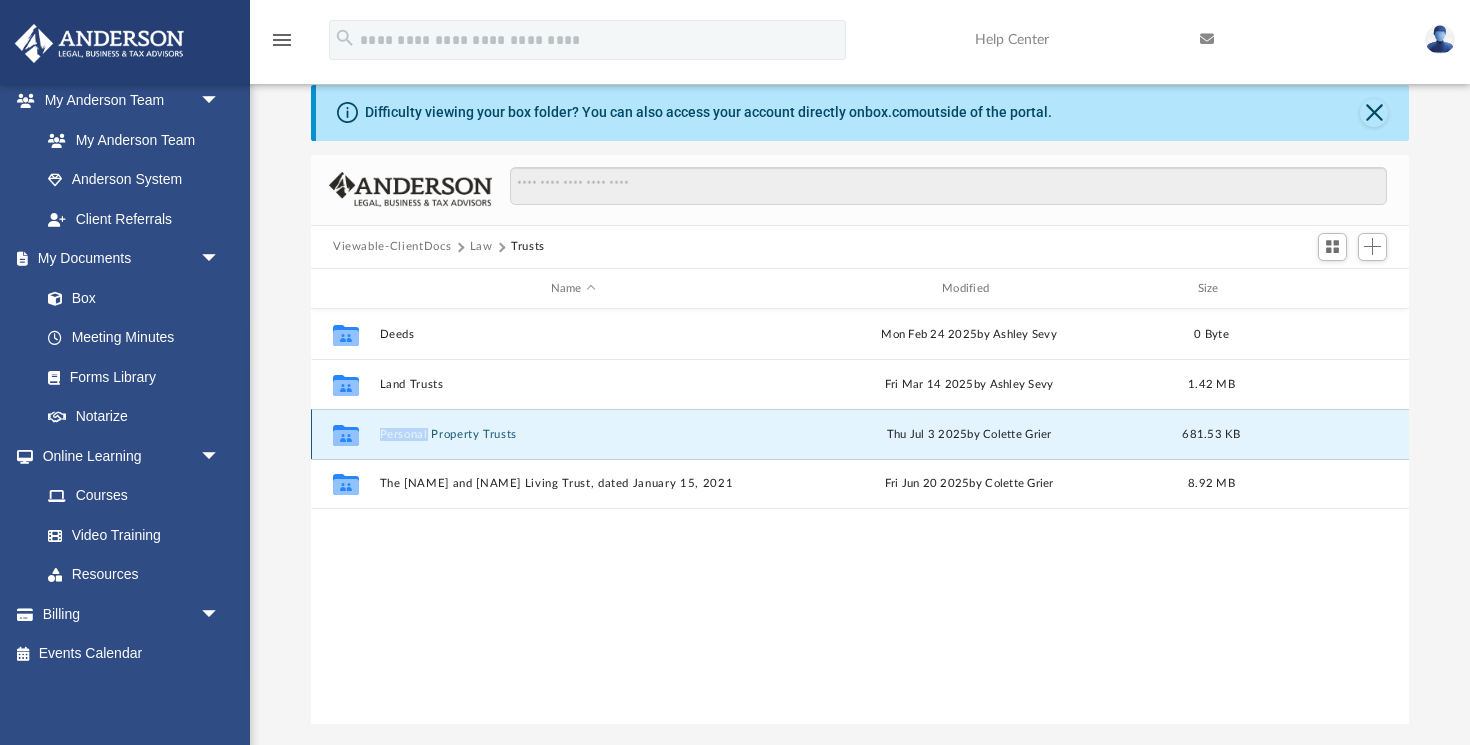 click 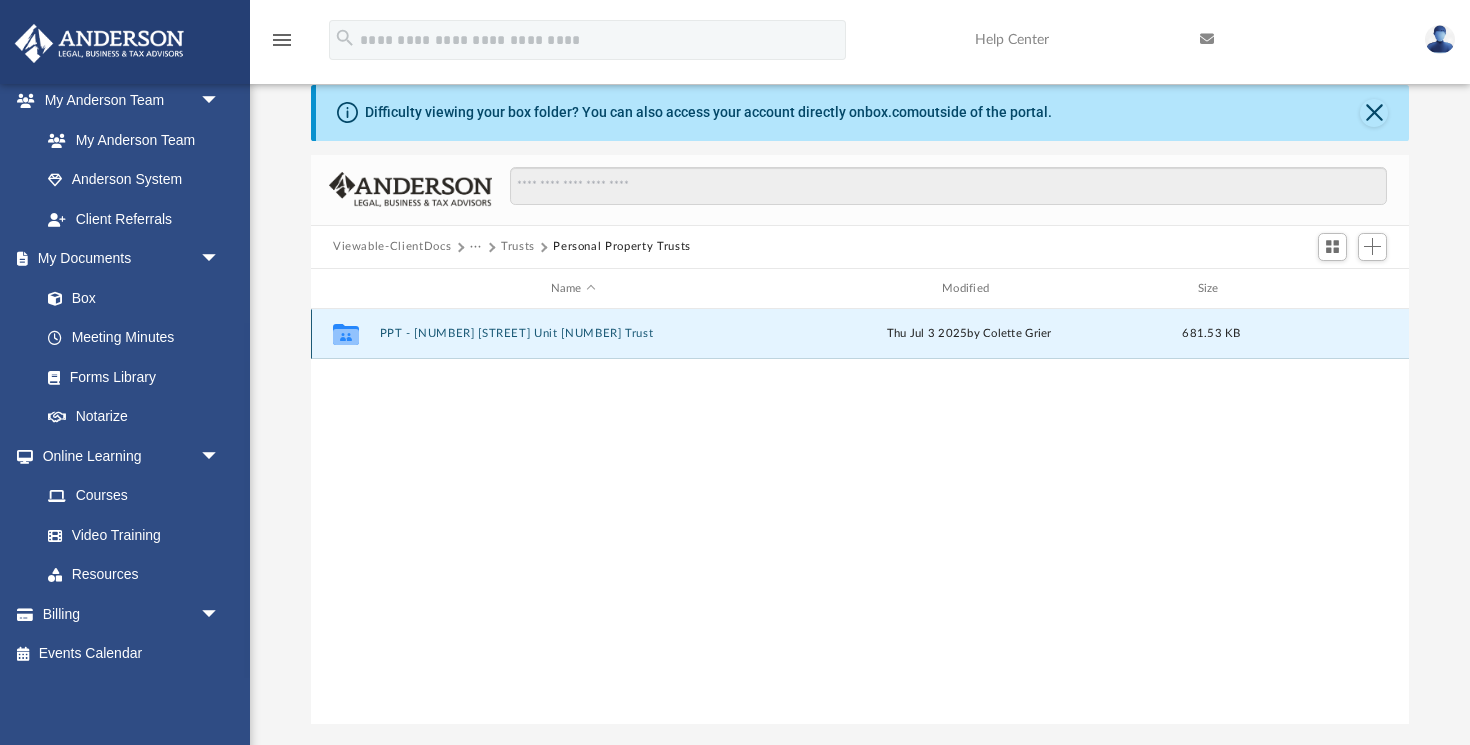 click on "PPT - [NUMBER] [STREET] Unit [NUMBER] Trust" at bounding box center (573, 334) 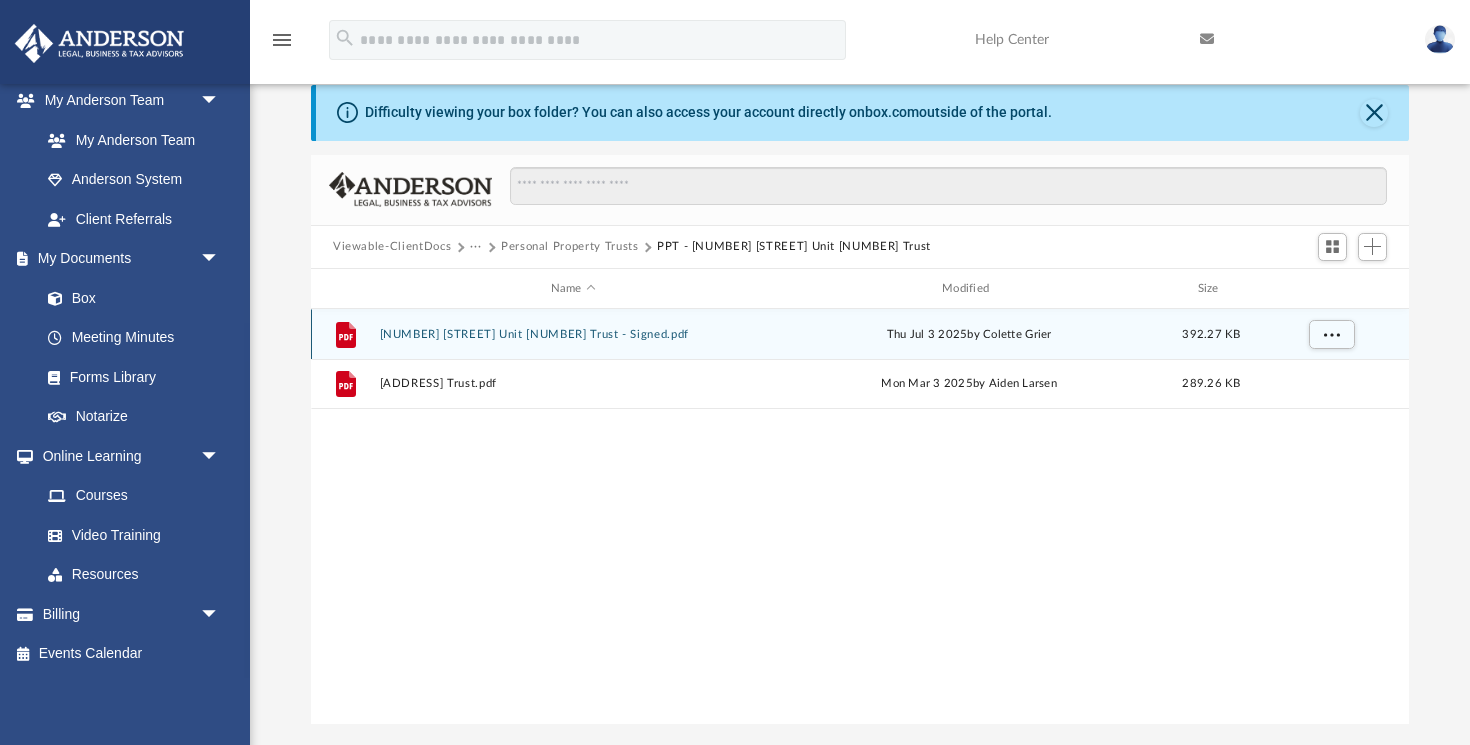 click on "[NUMBER] [STREET] Unit [NUMBER] Trust - Signed.pdf" at bounding box center (573, 334) 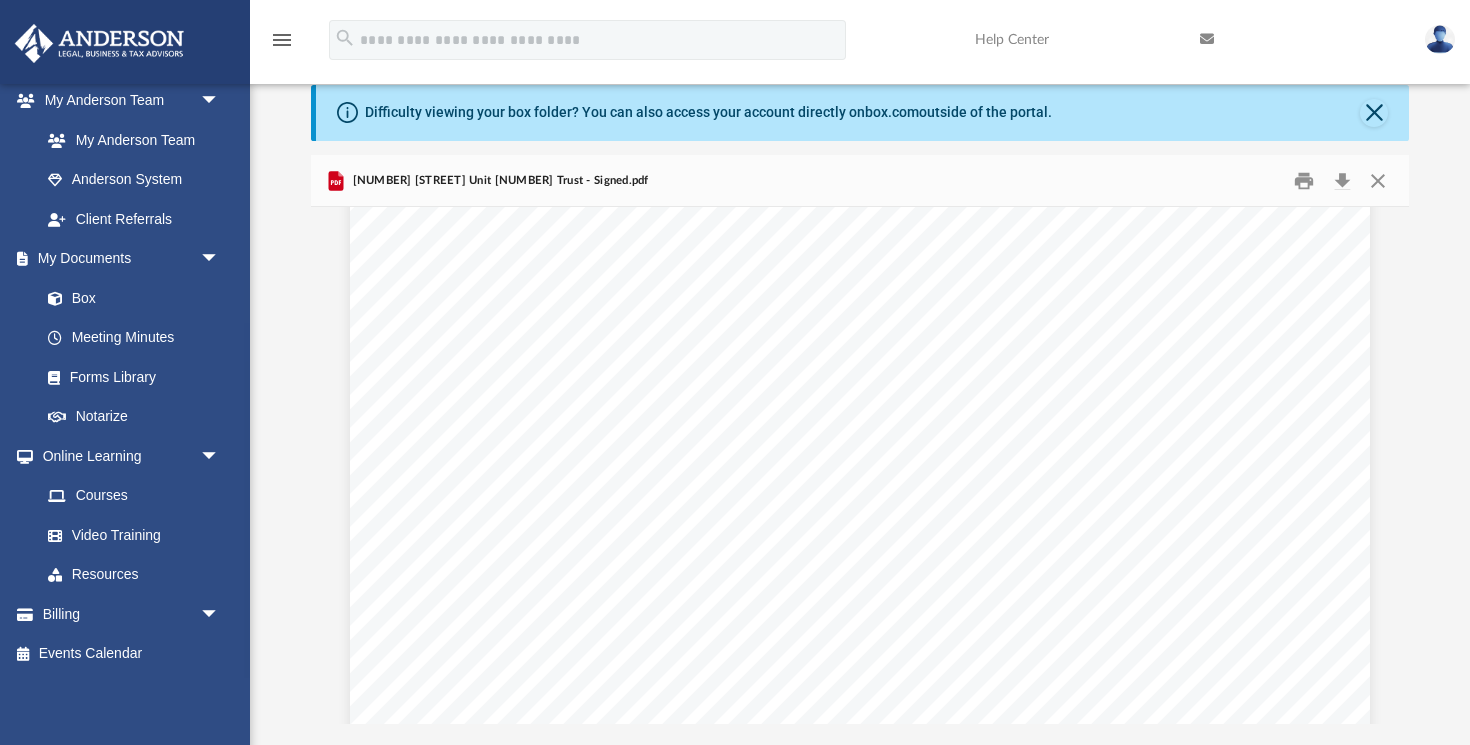scroll, scrollTop: 33233, scrollLeft: 0, axis: vertical 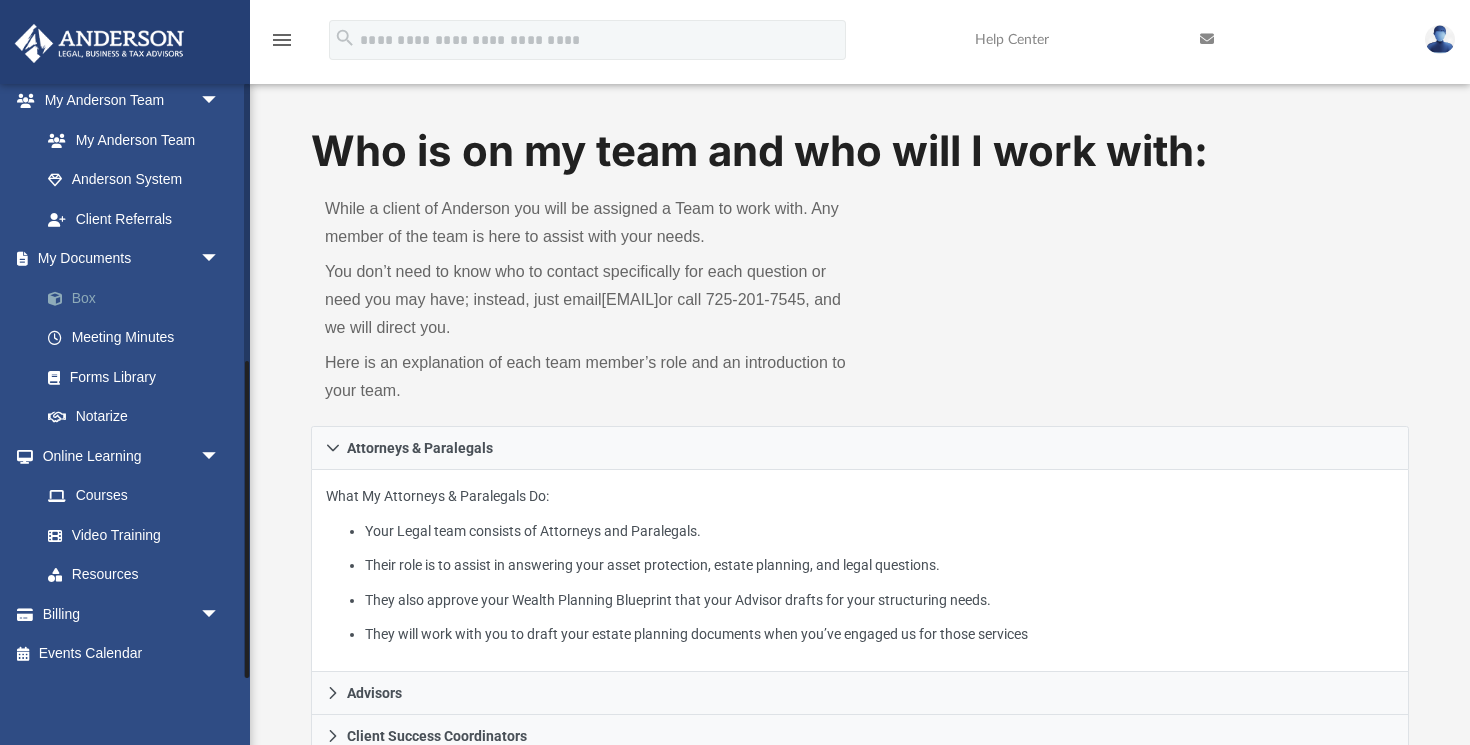 click on "Box" at bounding box center [139, 298] 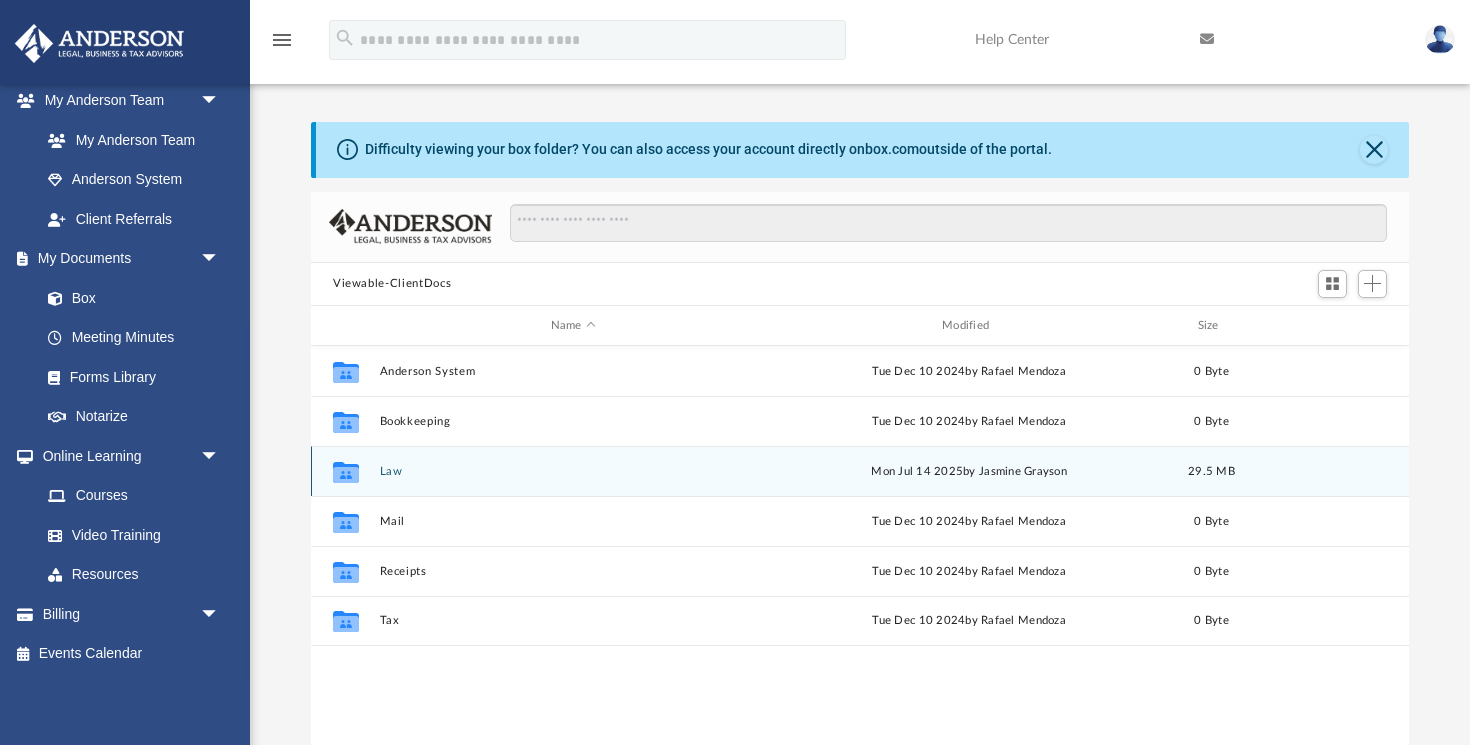 scroll, scrollTop: 1, scrollLeft: 1, axis: both 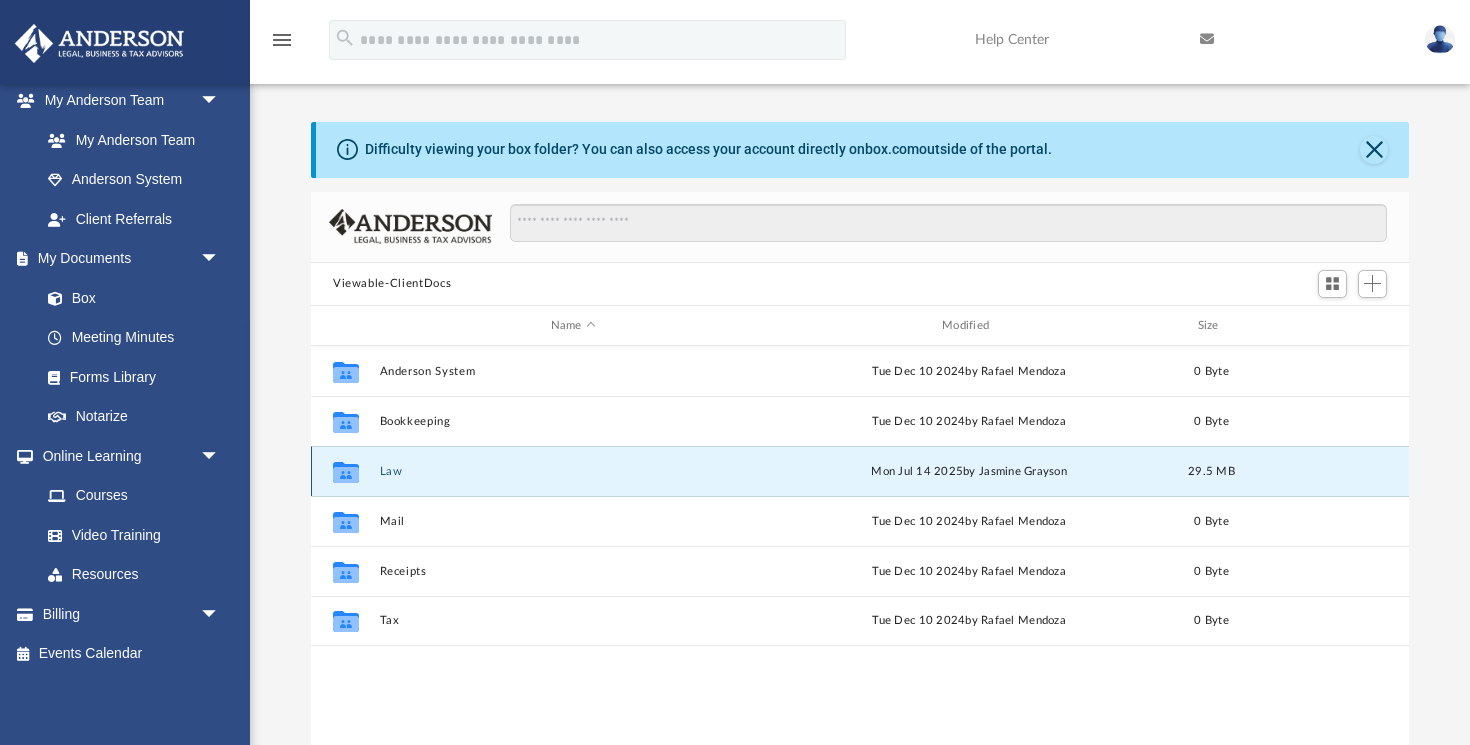 click on "Law" at bounding box center [573, 471] 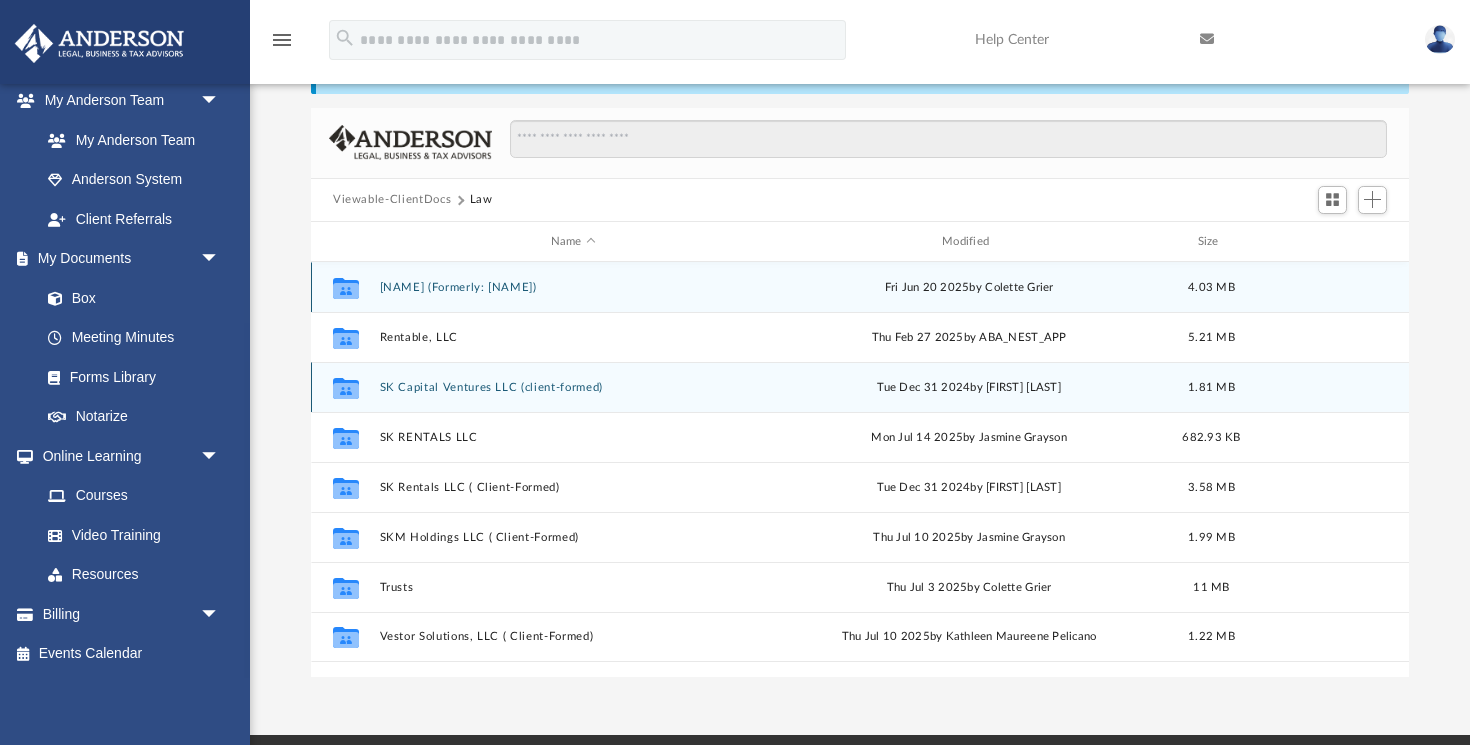 scroll, scrollTop: 89, scrollLeft: 0, axis: vertical 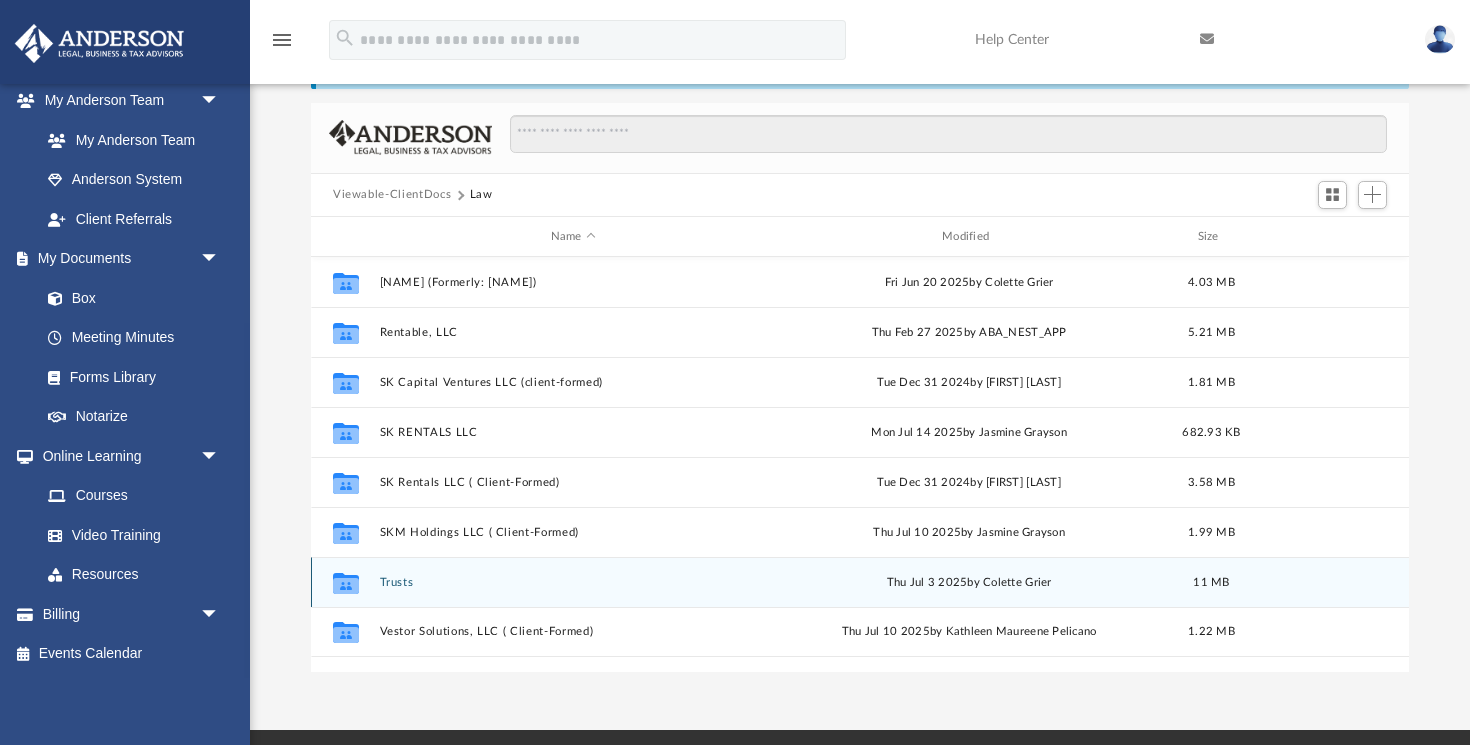 click 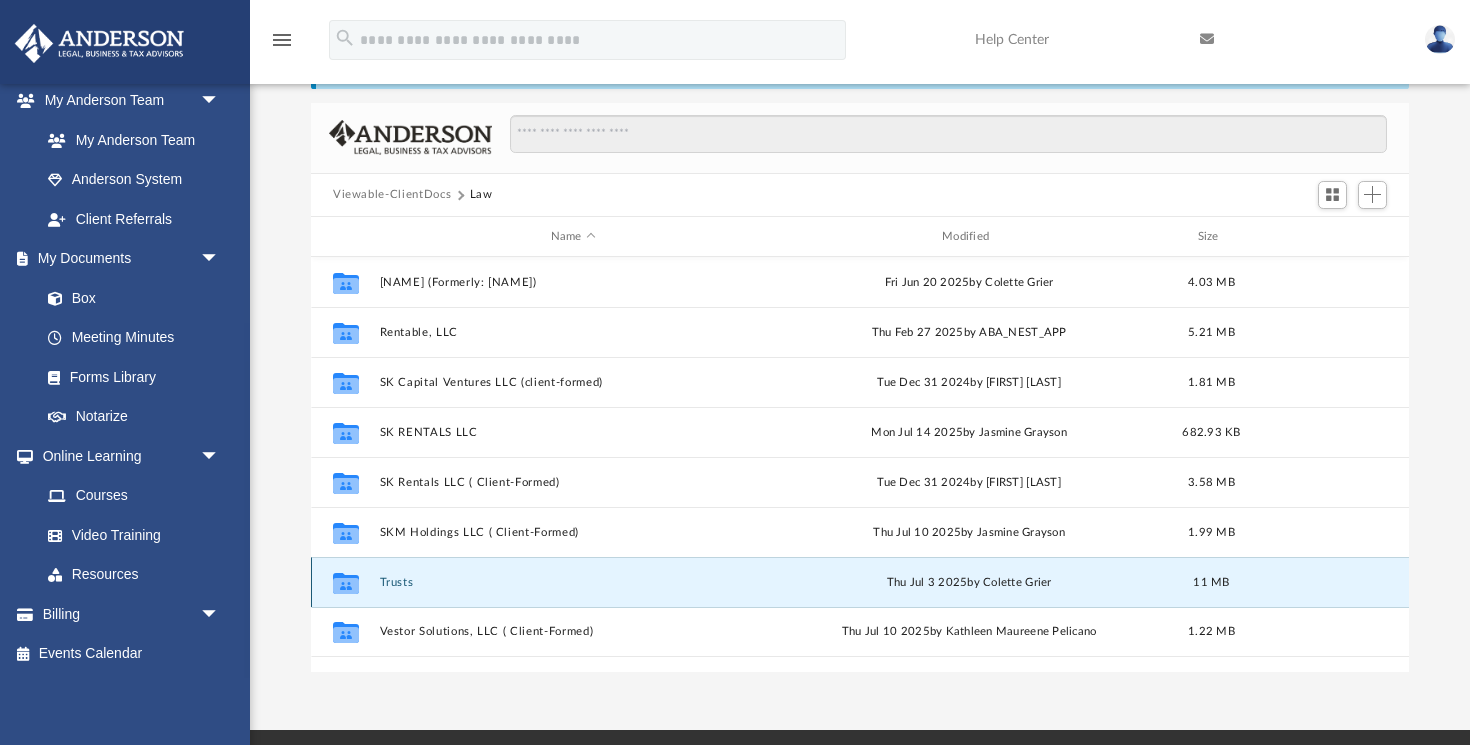 click on "Trusts" at bounding box center [573, 582] 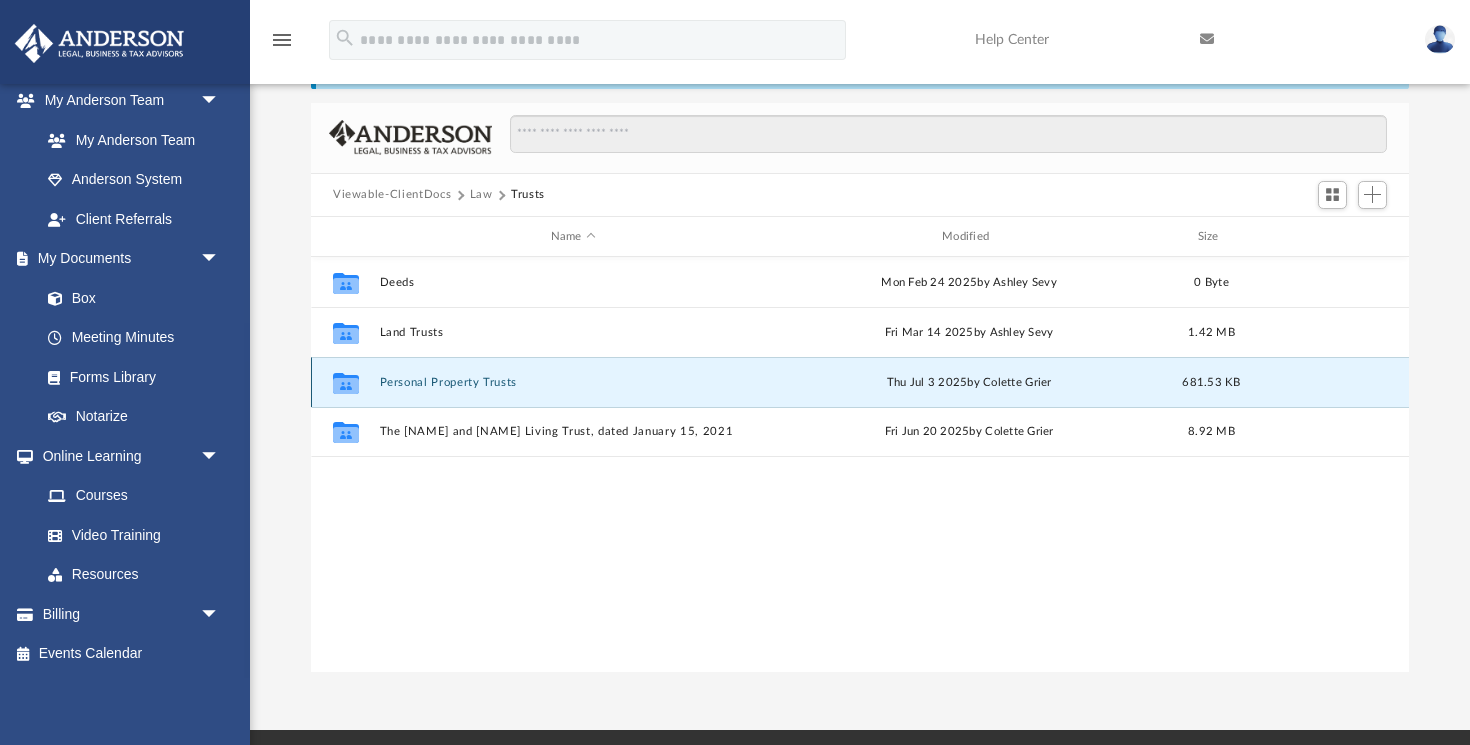 click on "Personal Property Trusts" at bounding box center (573, 382) 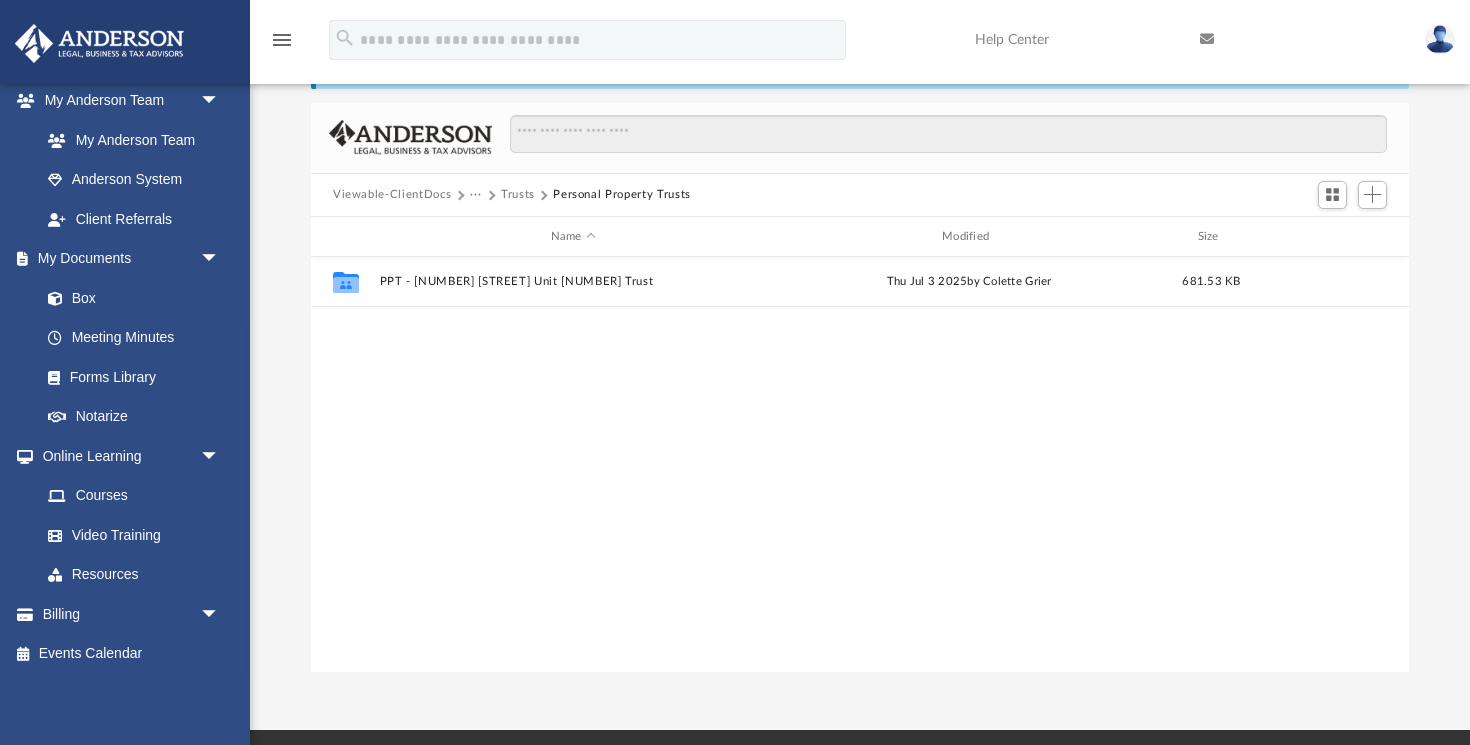 click on "Trusts" at bounding box center (518, 195) 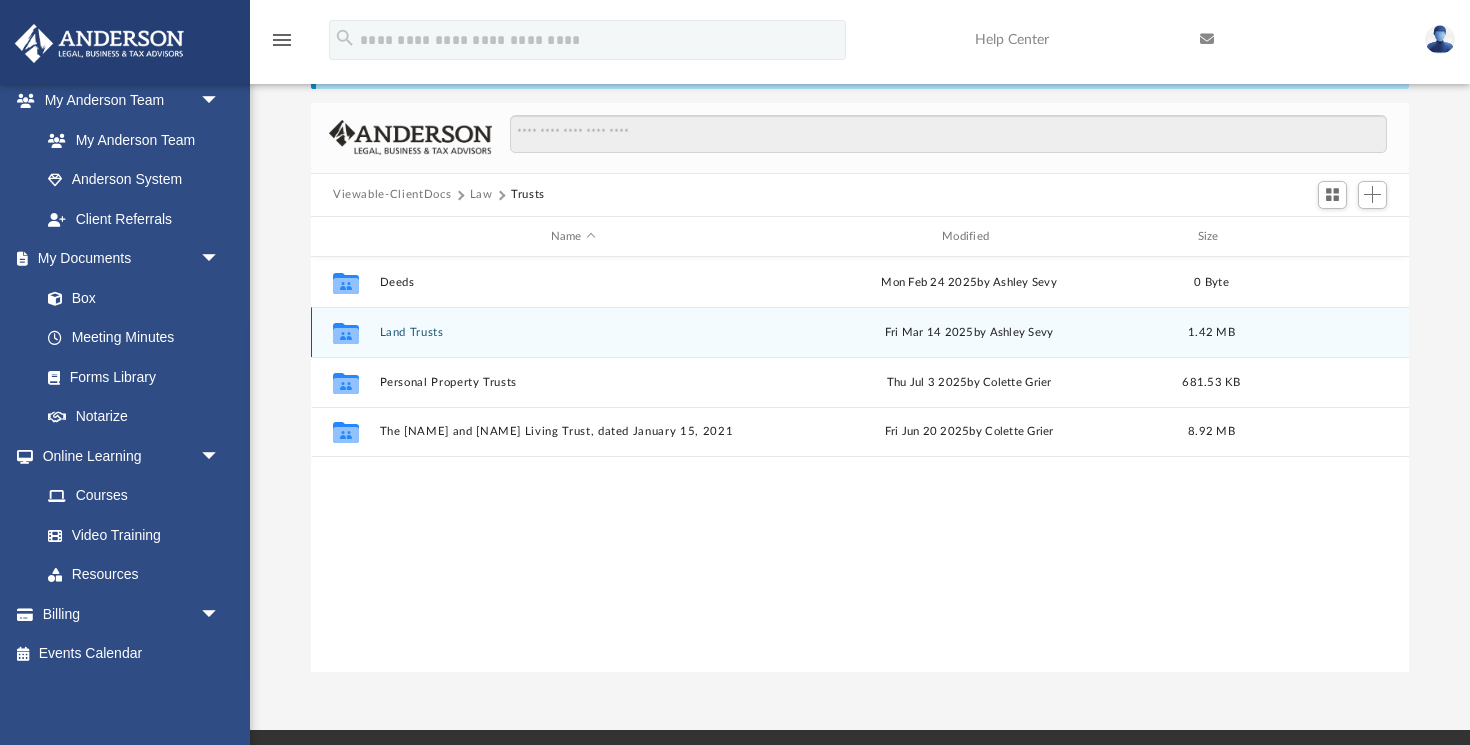 click on "Land Trusts" at bounding box center (573, 332) 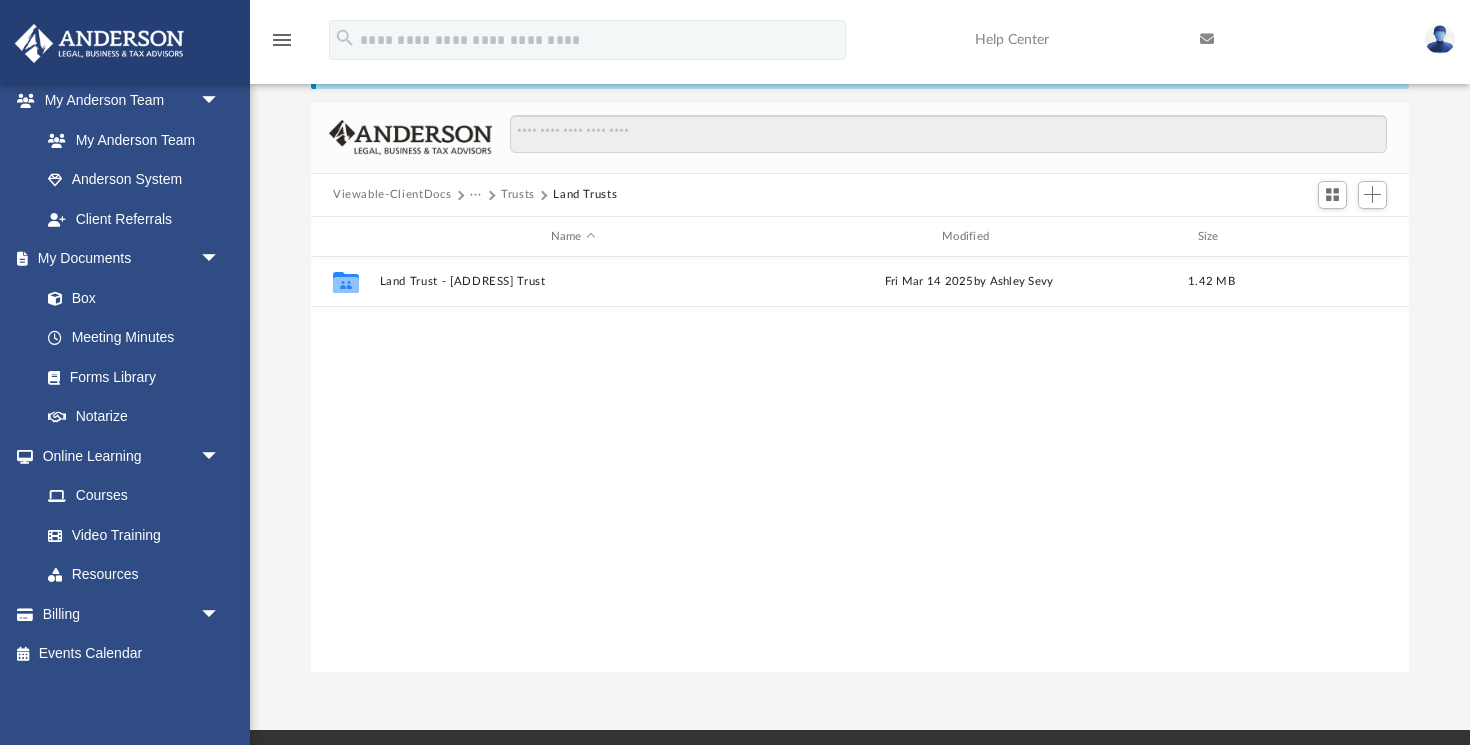 click on "Land Trusts" at bounding box center (585, 195) 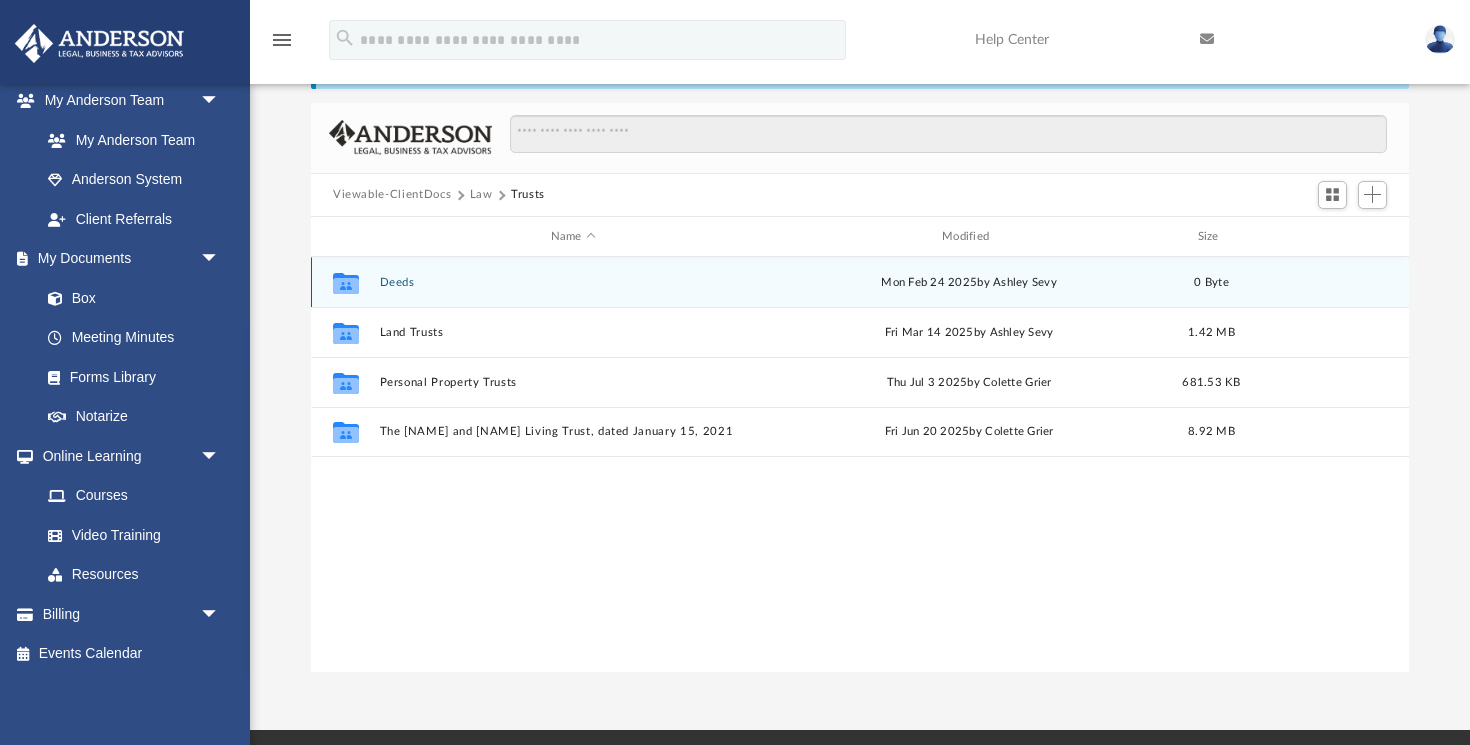 click on "Collaborated Folder Deeds Mon Feb 24 2025  by Ashley Sevy 0 Byte" at bounding box center [860, 282] 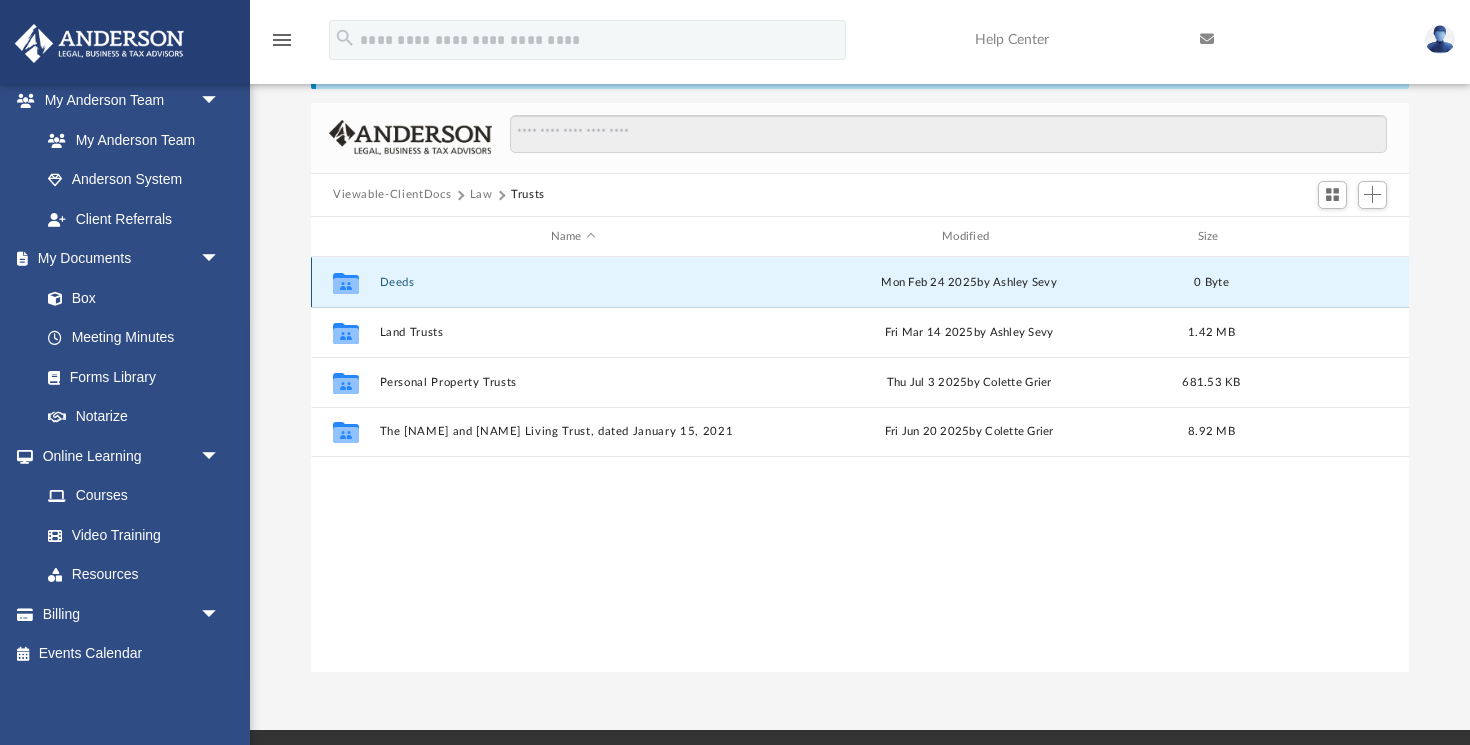 click on "Deeds" at bounding box center (573, 282) 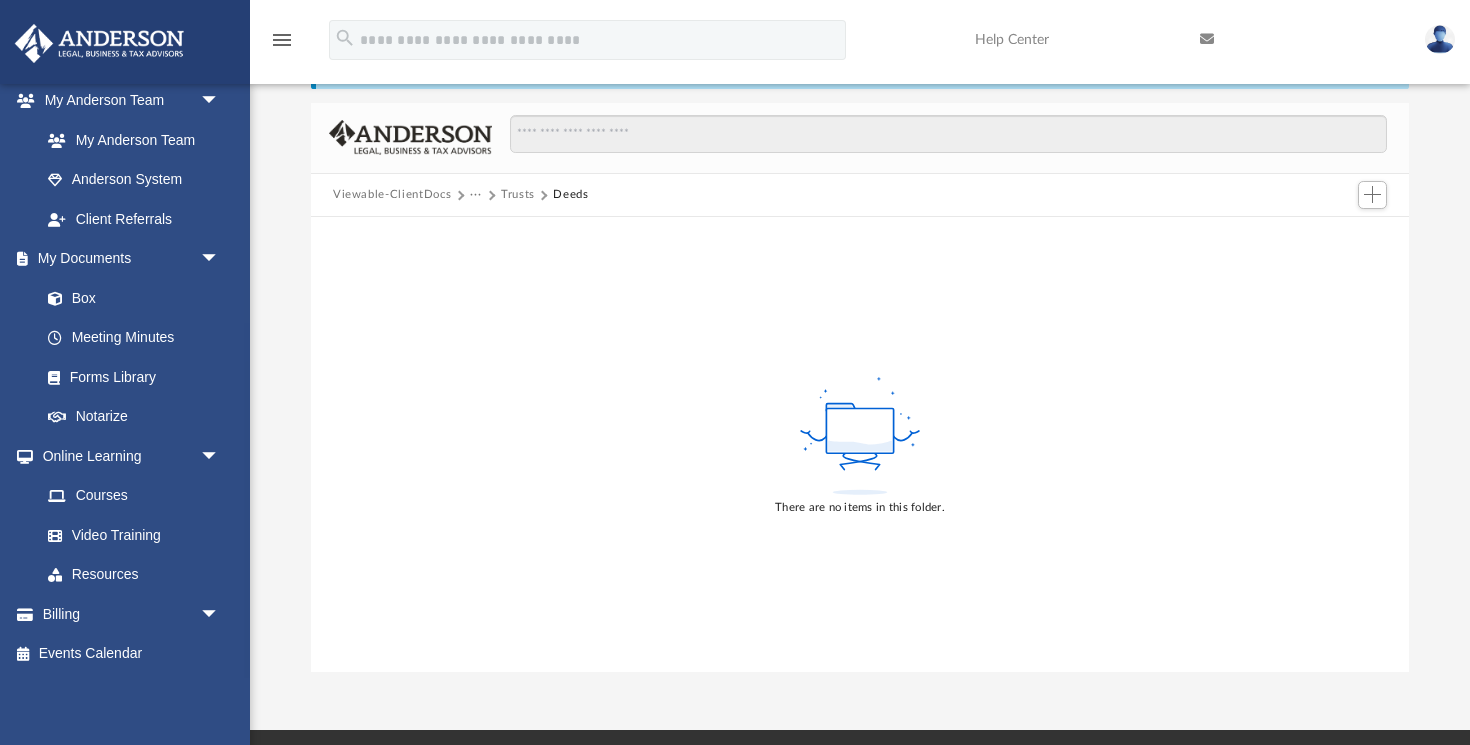 click on "Trusts" at bounding box center [518, 195] 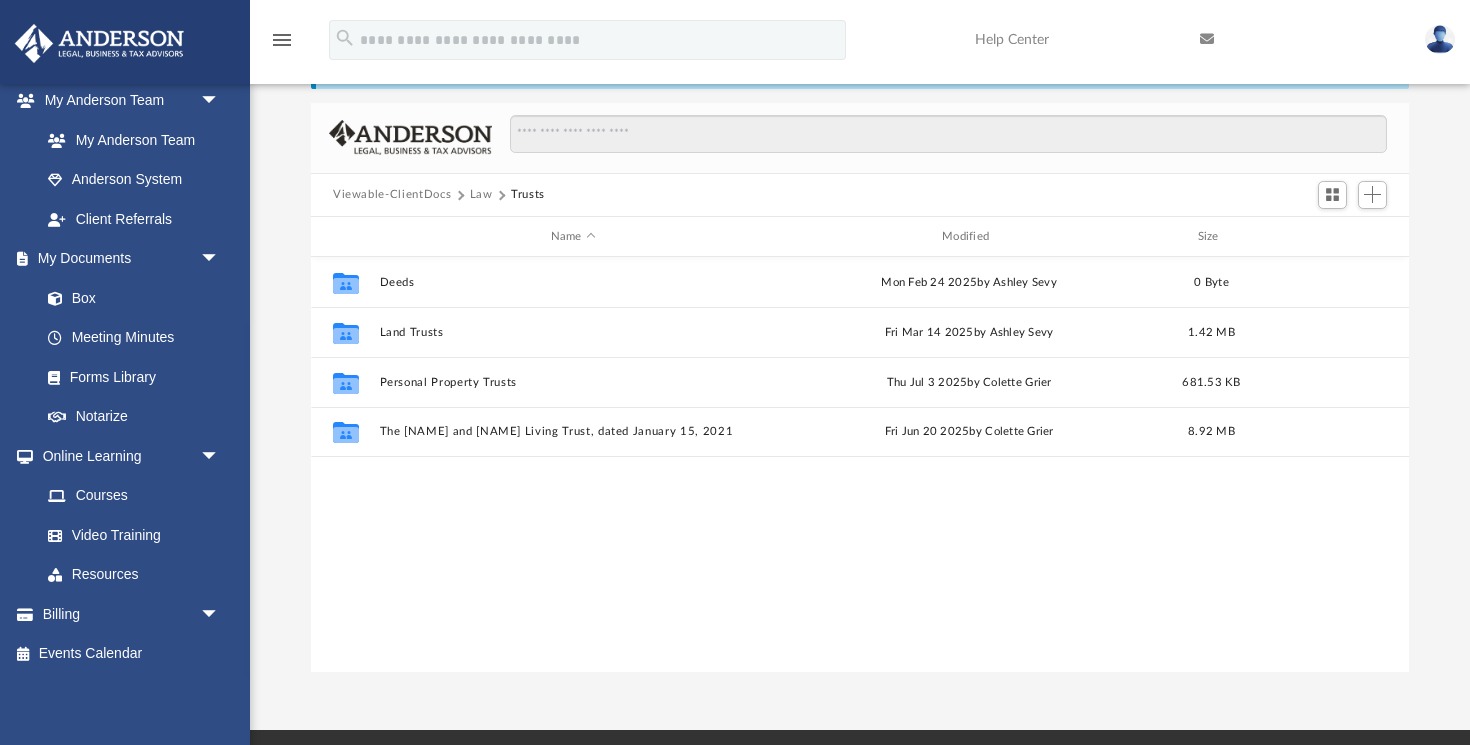 scroll, scrollTop: 1, scrollLeft: 1, axis: both 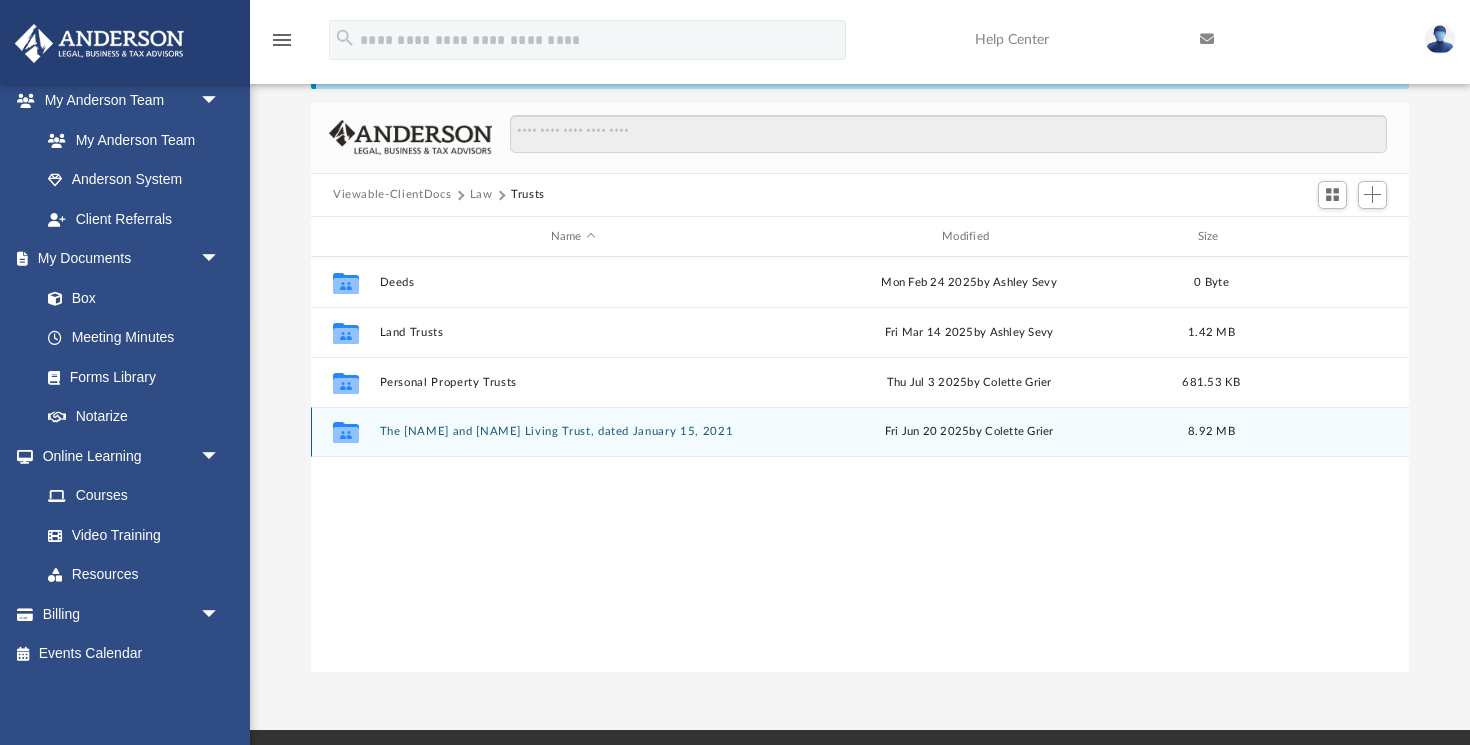 click on "The [NAME] and [NAME] Living Trust, dated January 15, 2021" at bounding box center (573, 432) 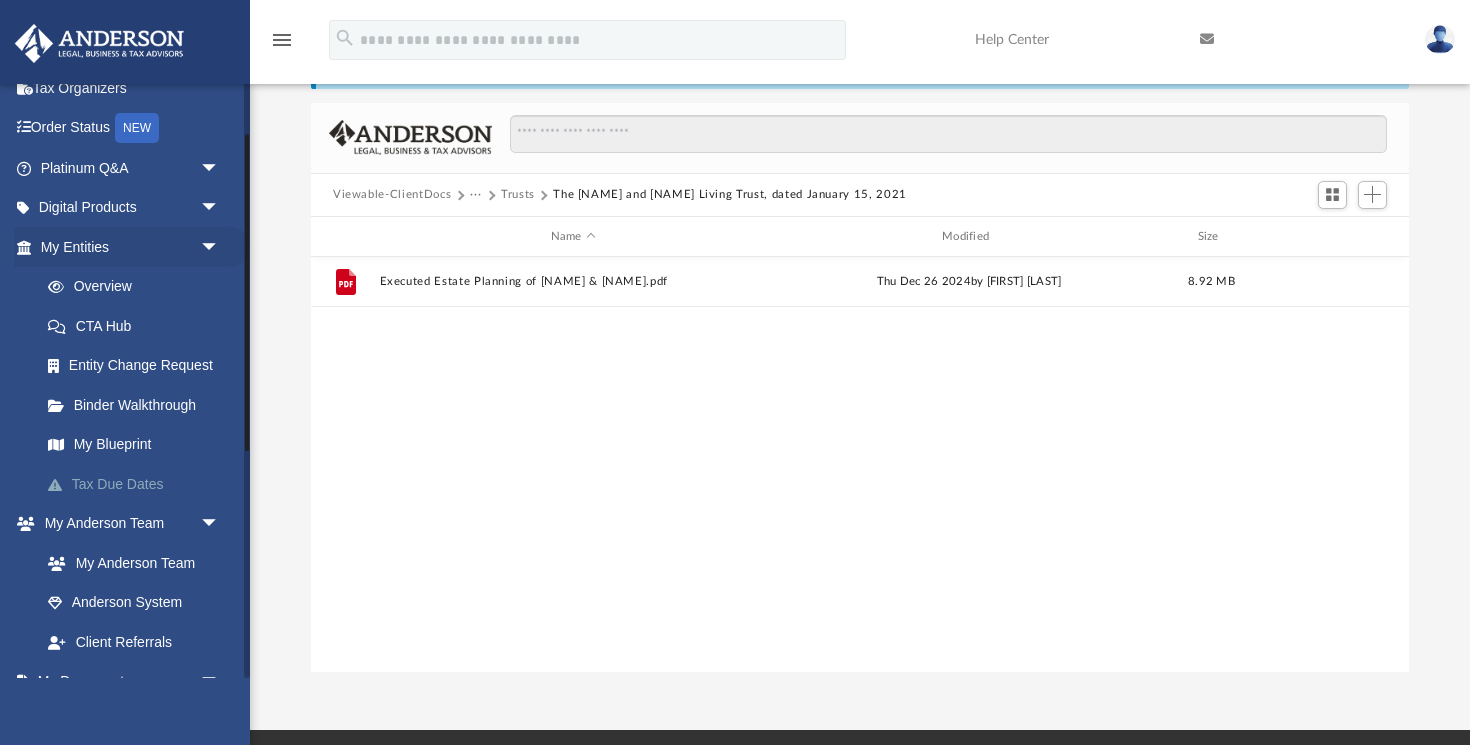 scroll, scrollTop: 96, scrollLeft: 0, axis: vertical 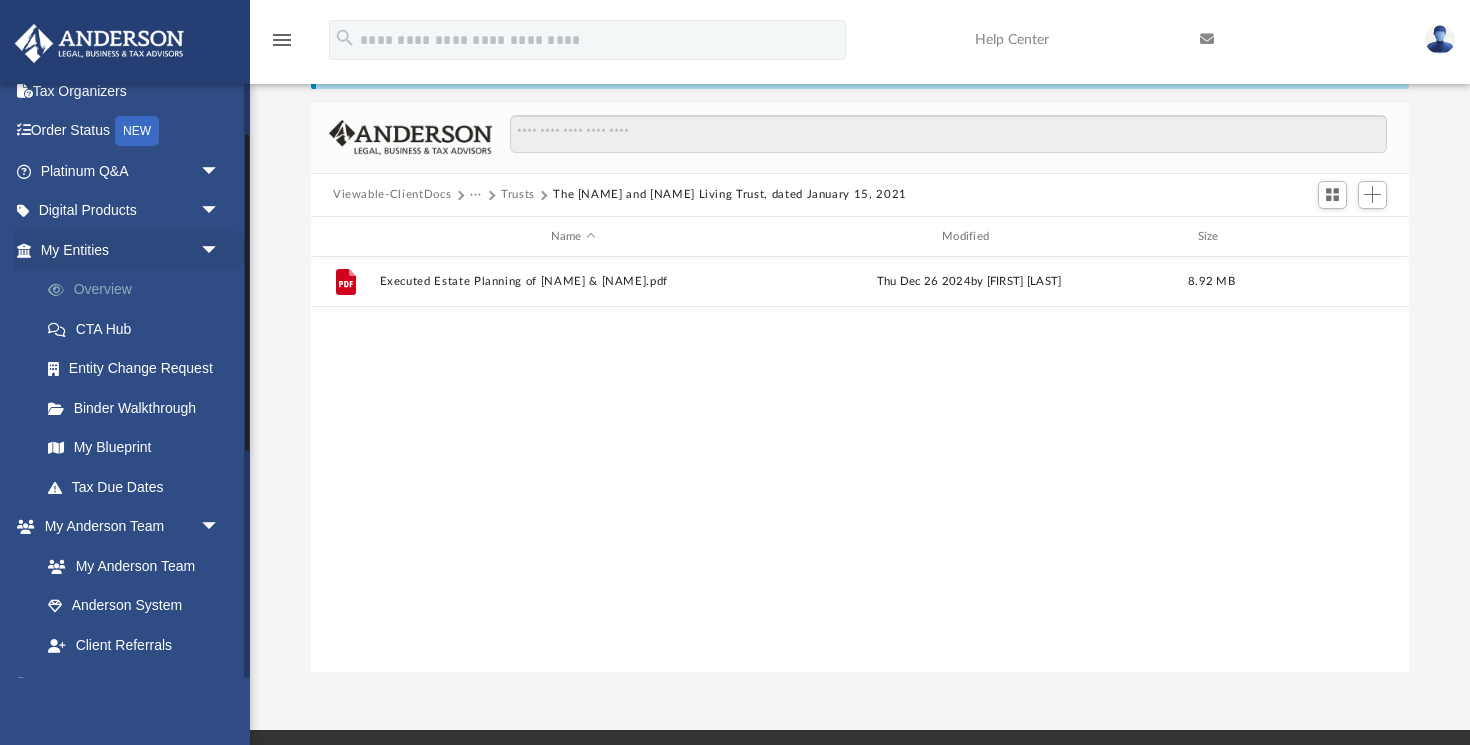 click on "Overview" at bounding box center (139, 290) 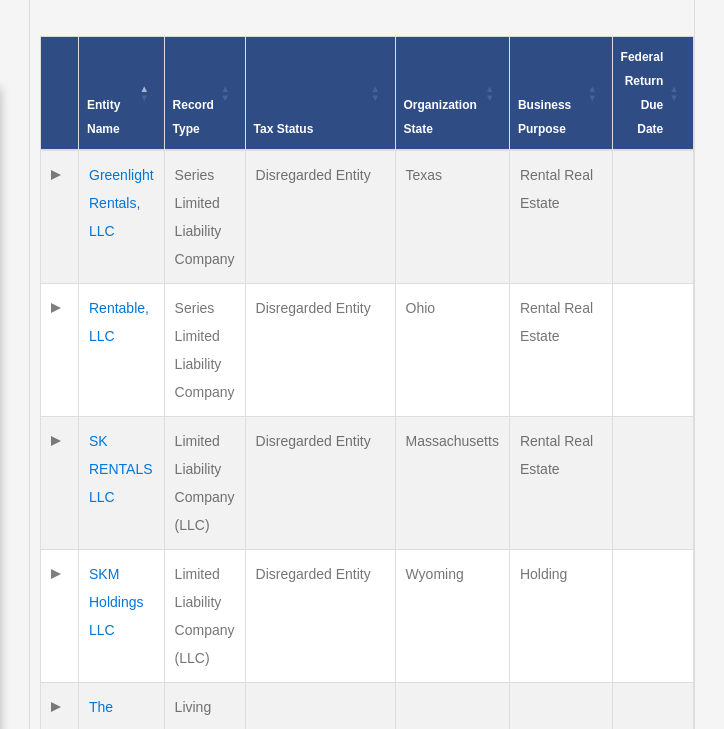 scroll, scrollTop: 628, scrollLeft: 0, axis: vertical 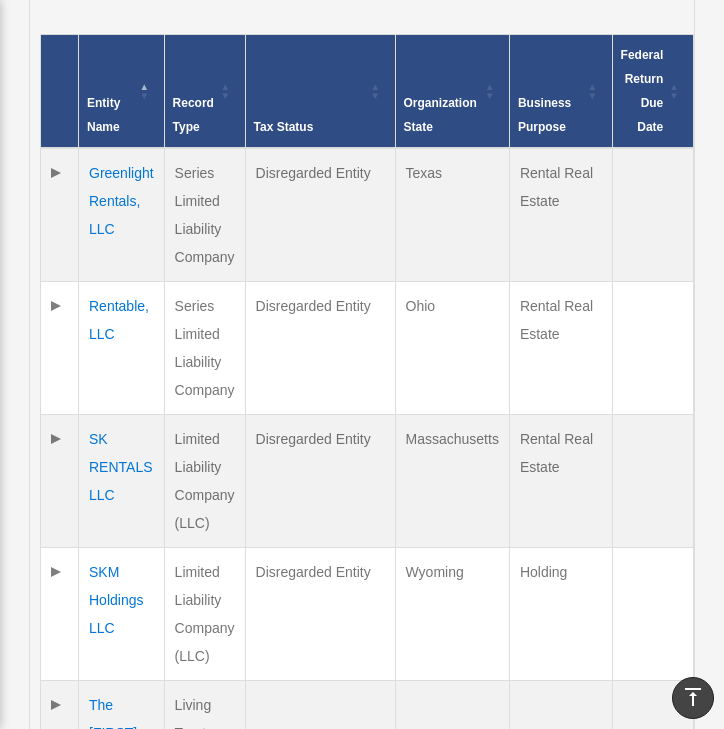 click on "Greenlight Rentals, LLC" at bounding box center (122, 215) 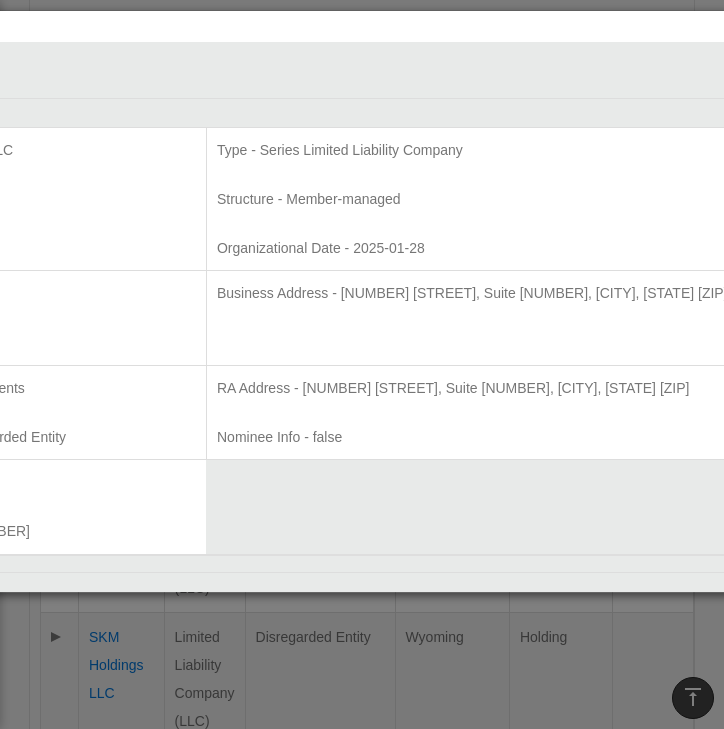 scroll, scrollTop: 326, scrollLeft: 0, axis: vertical 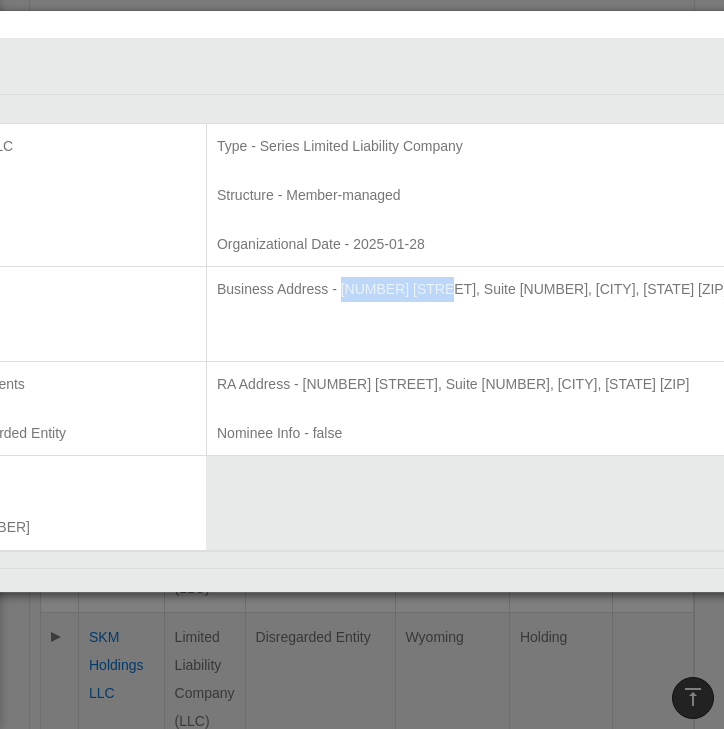 drag, startPoint x: 498, startPoint y: 288, endPoint x: 394, endPoint y: 297, distance: 104.388695 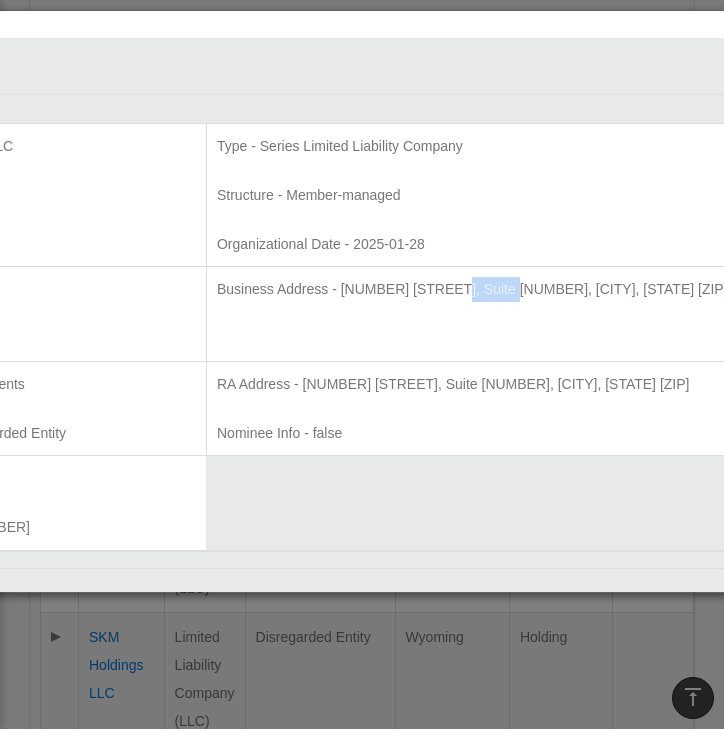 drag, startPoint x: 564, startPoint y: 288, endPoint x: 505, endPoint y: 294, distance: 59.3043 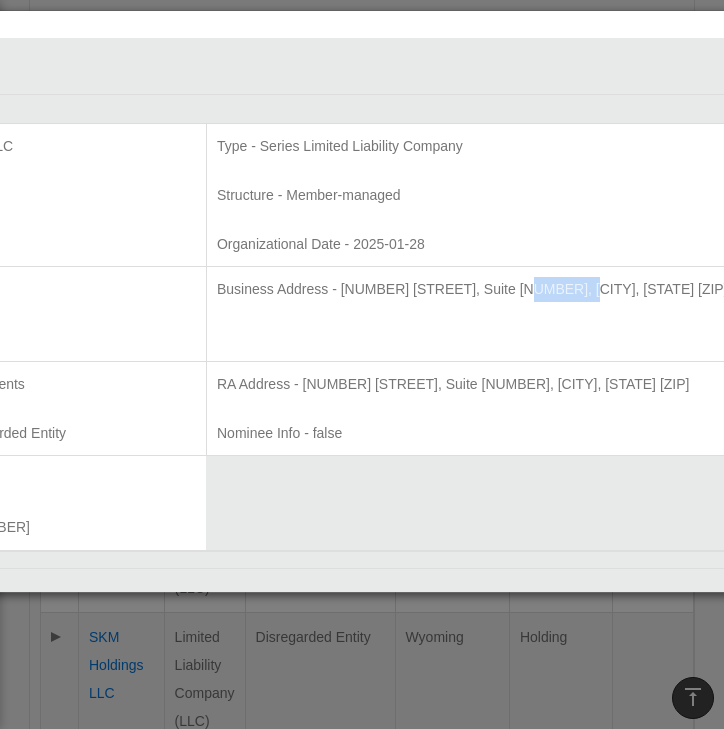 drag, startPoint x: 638, startPoint y: 288, endPoint x: 574, endPoint y: 288, distance: 64 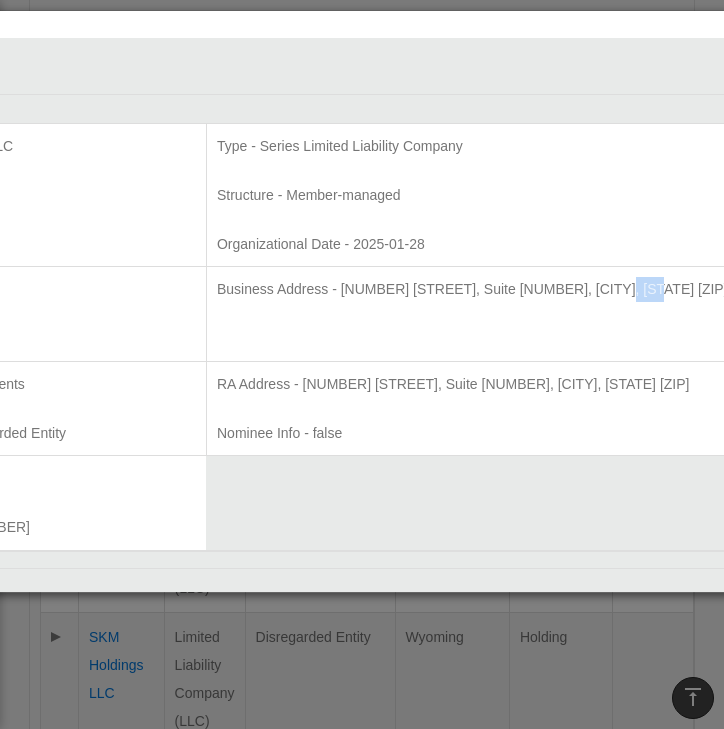click on "Business Address - 3225 McLeod Dr, Suite 100, Las Vegas, NV 89121" at bounding box center [583, 289] 